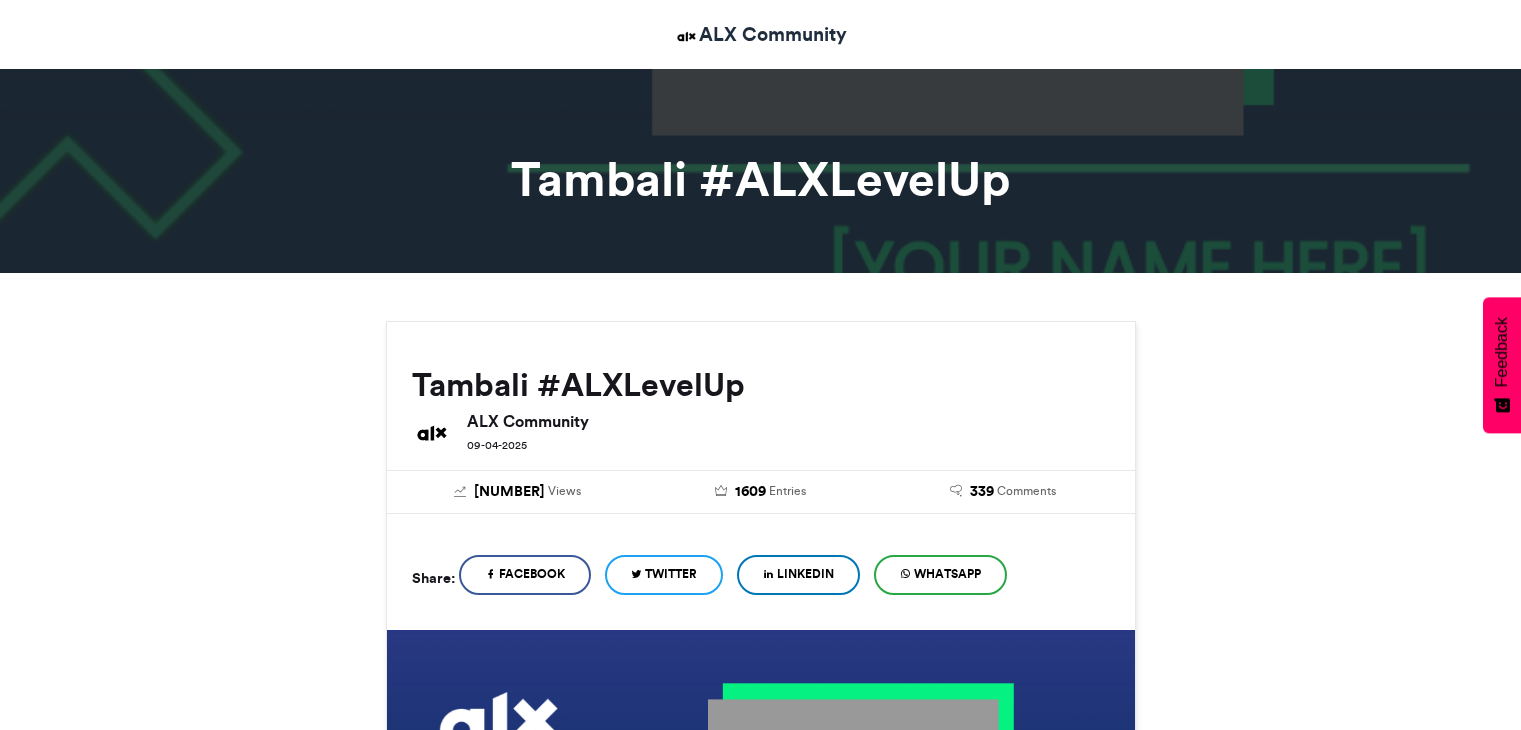 scroll, scrollTop: 0, scrollLeft: 0, axis: both 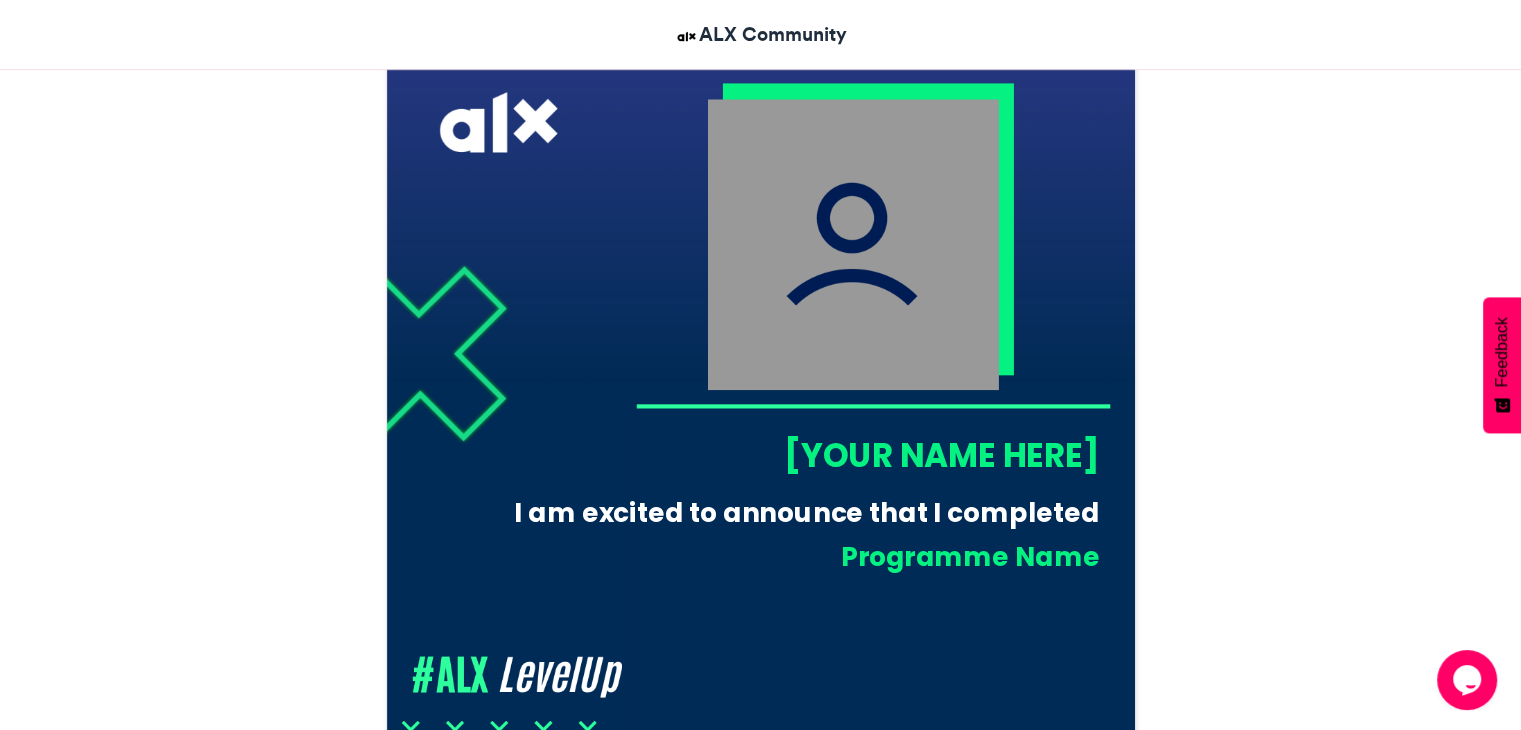 click on "[YOUR NAME HERE]" at bounding box center (867, 455) 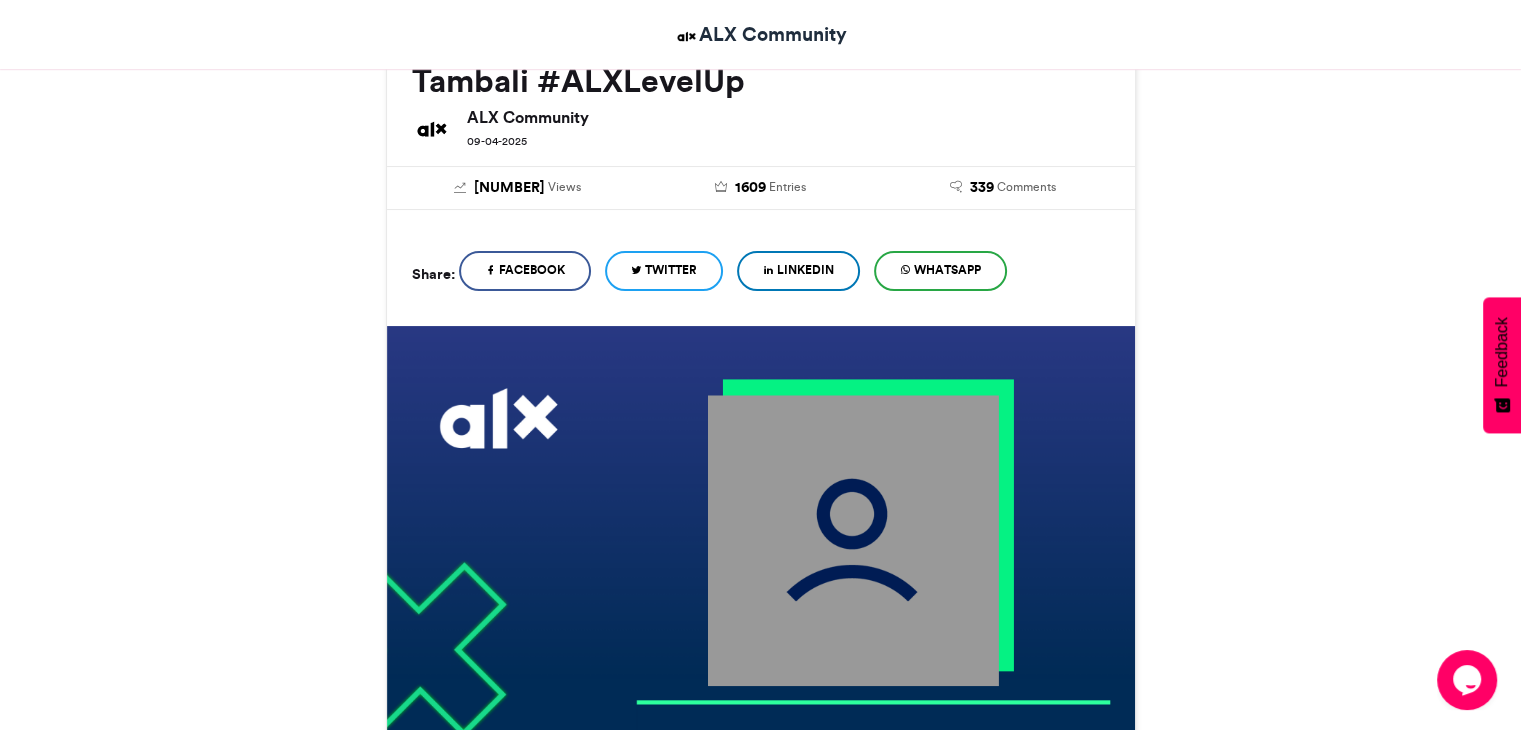scroll, scrollTop: 300, scrollLeft: 0, axis: vertical 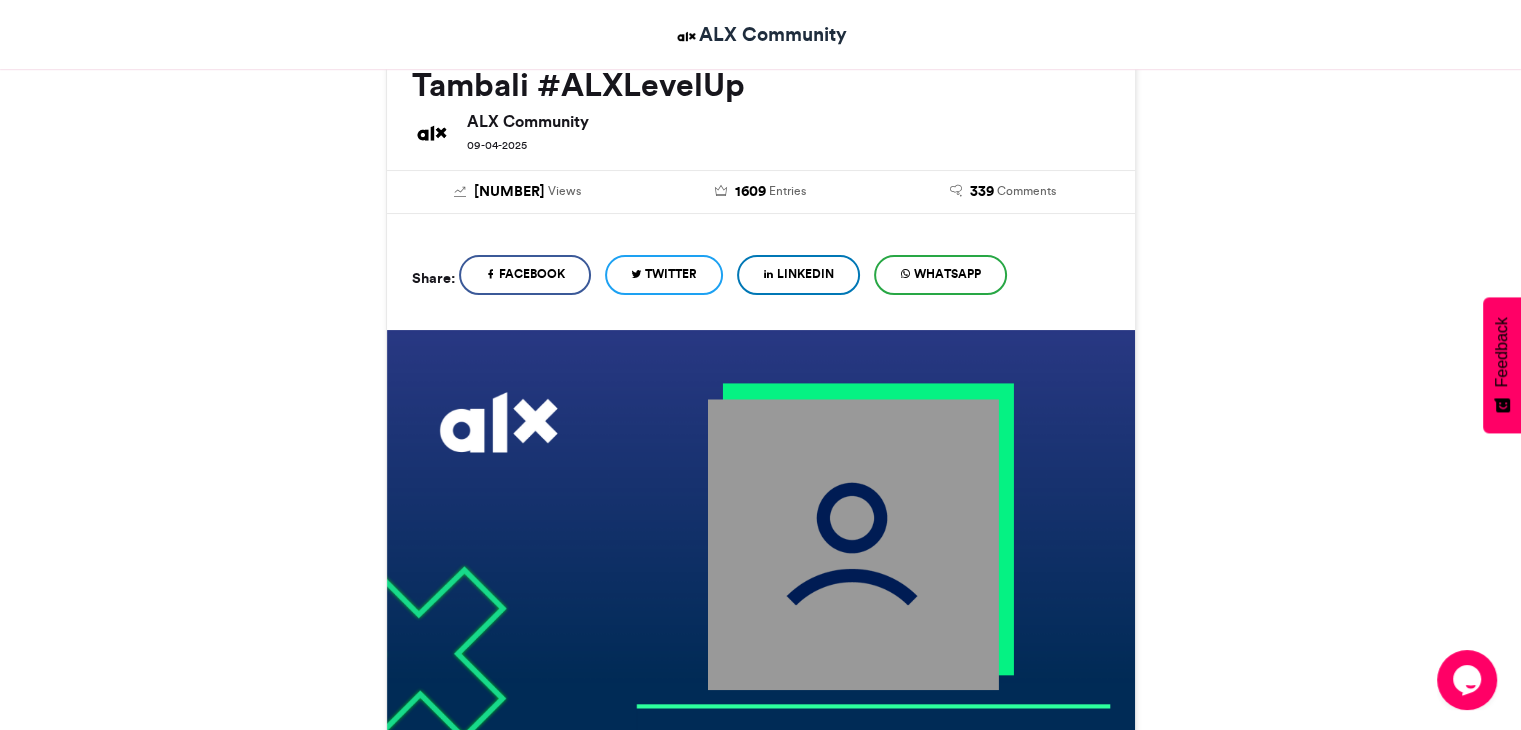 click on "LinkedIn" at bounding box center [805, 274] 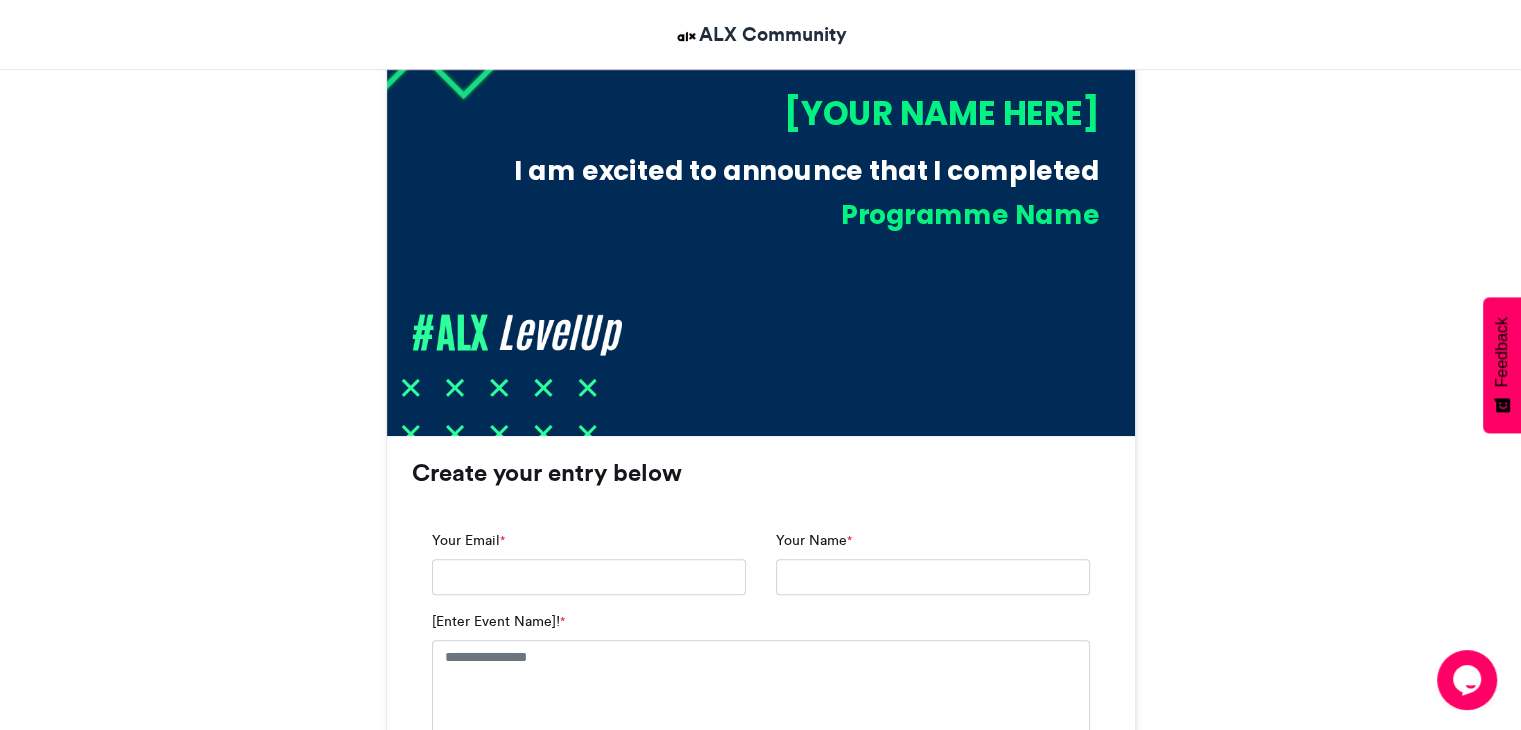 scroll, scrollTop: 1200, scrollLeft: 0, axis: vertical 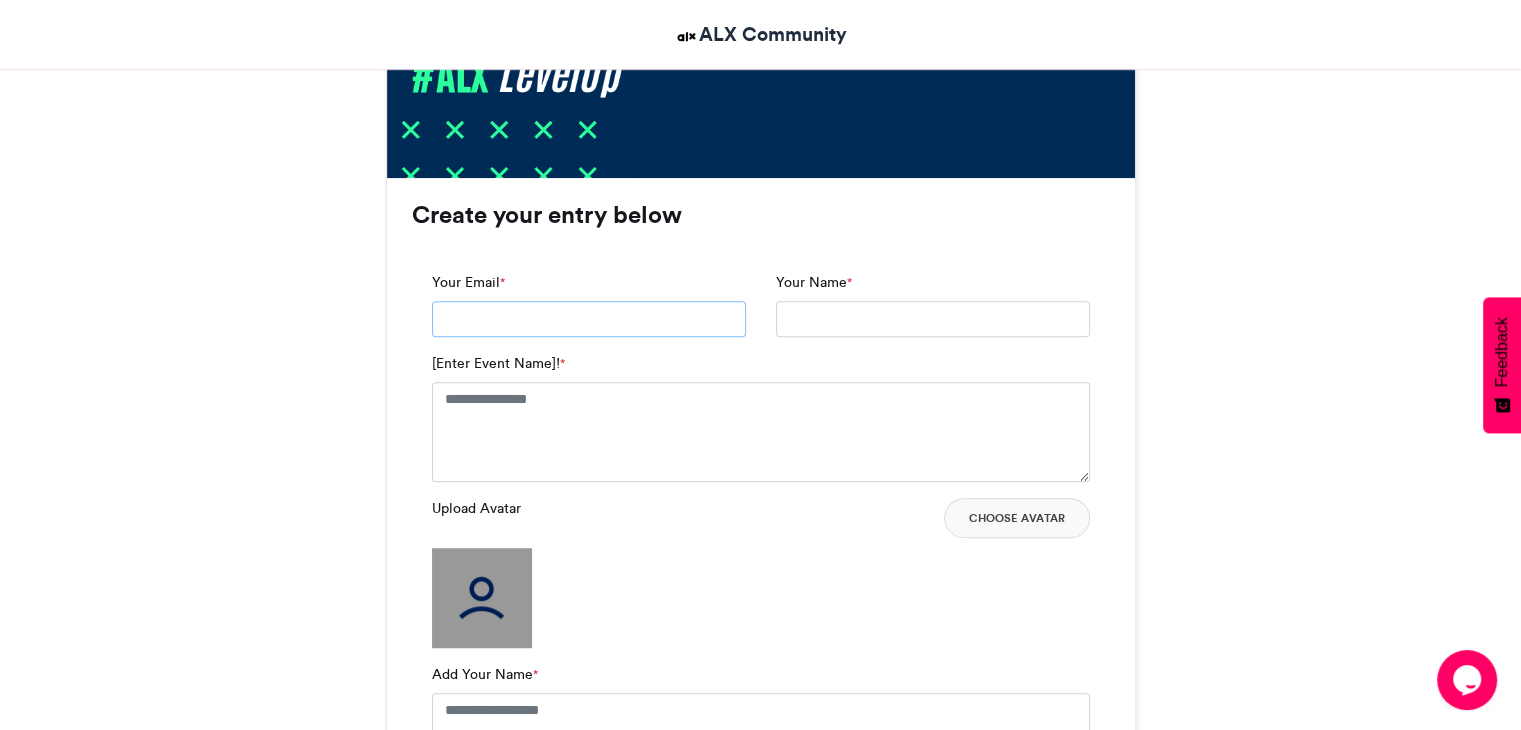 click on "Your Email  *" at bounding box center (589, 319) 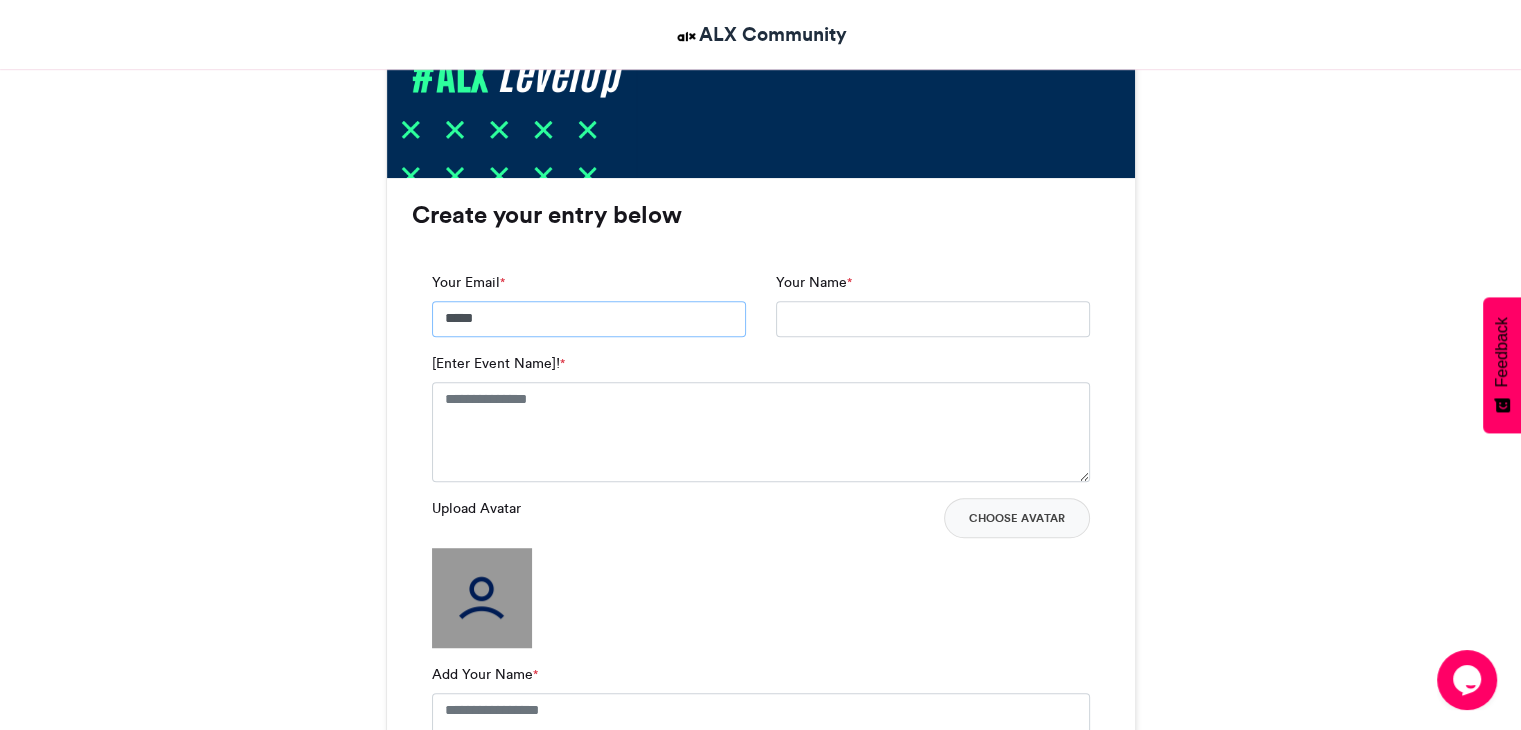 type on "*****" 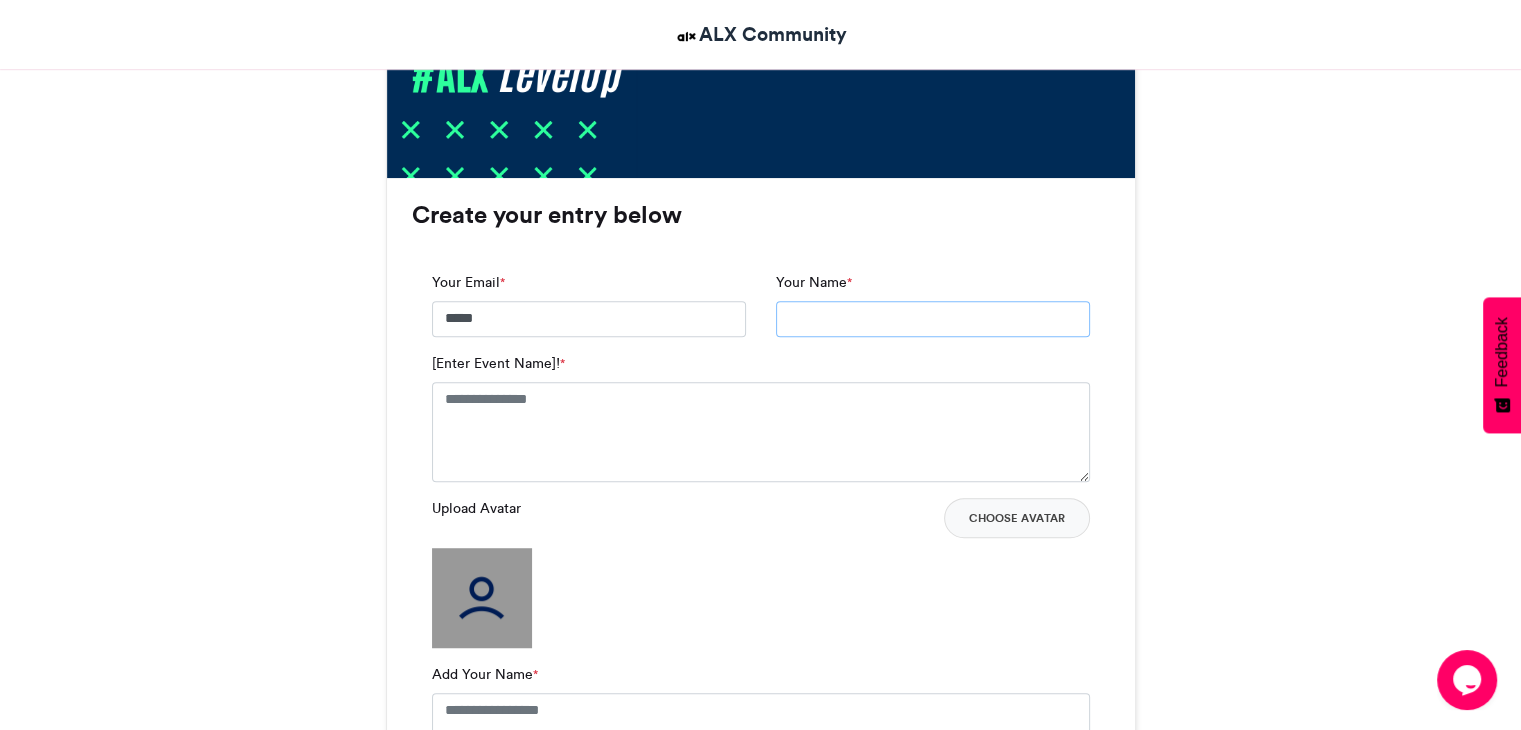 click on "Your Name  *" at bounding box center (933, 319) 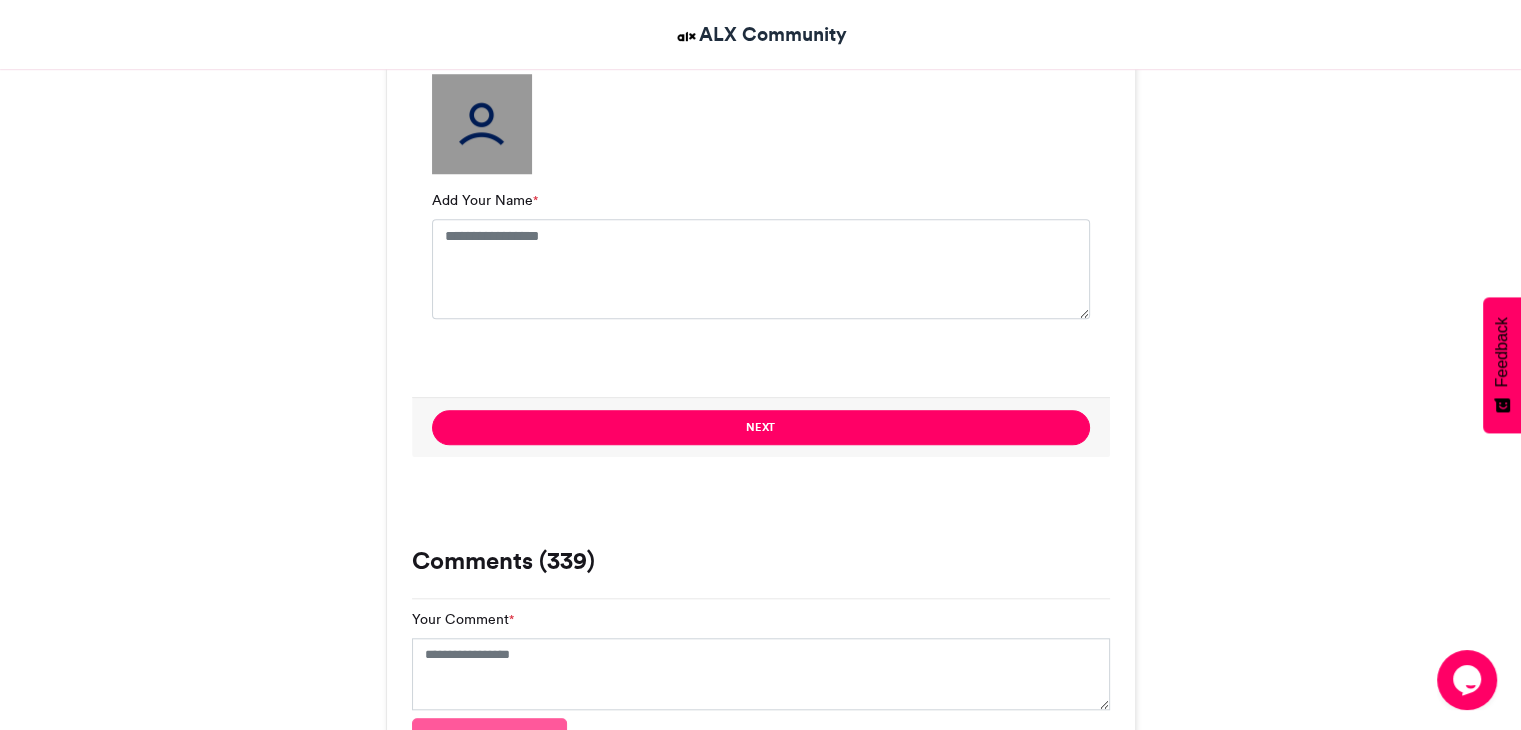 scroll, scrollTop: 1700, scrollLeft: 0, axis: vertical 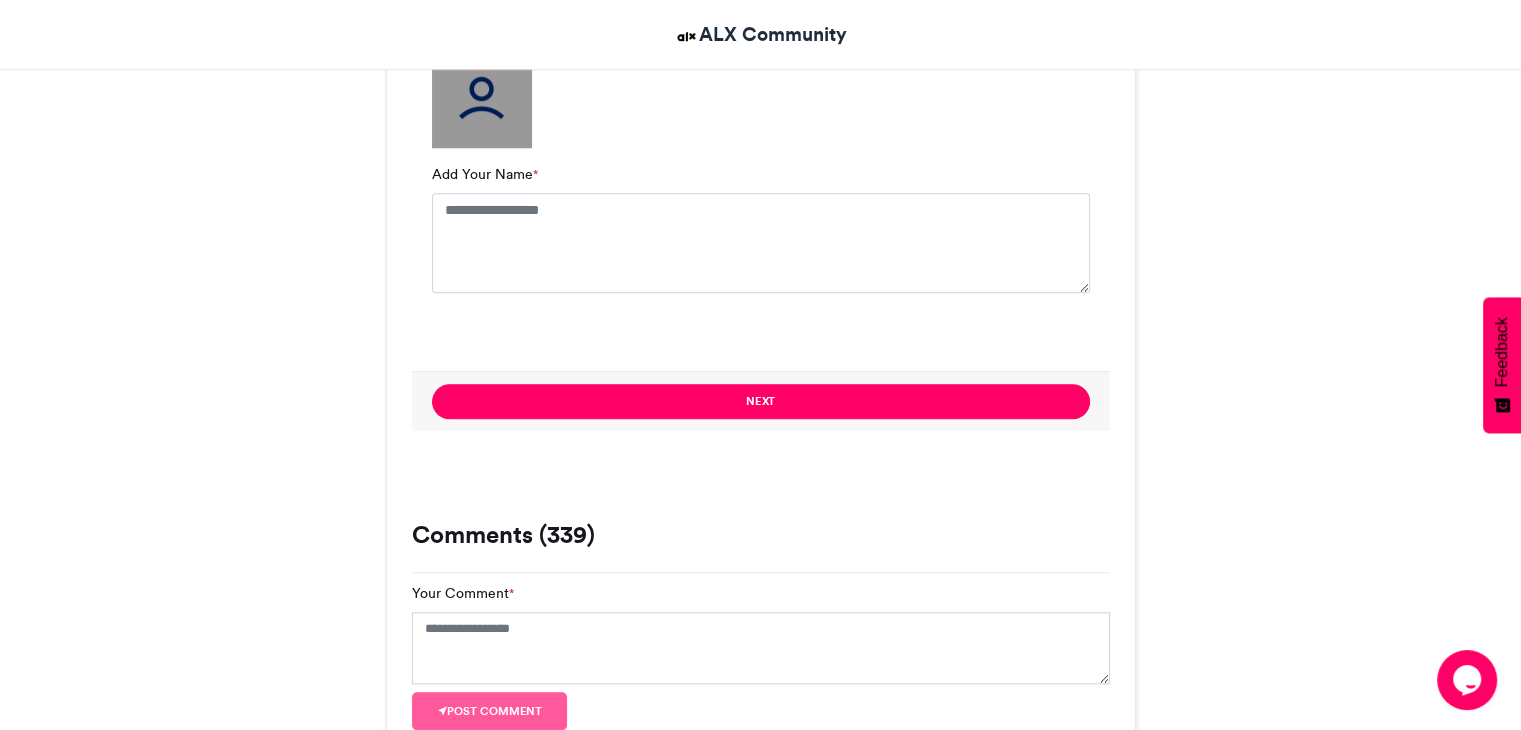 type on "******" 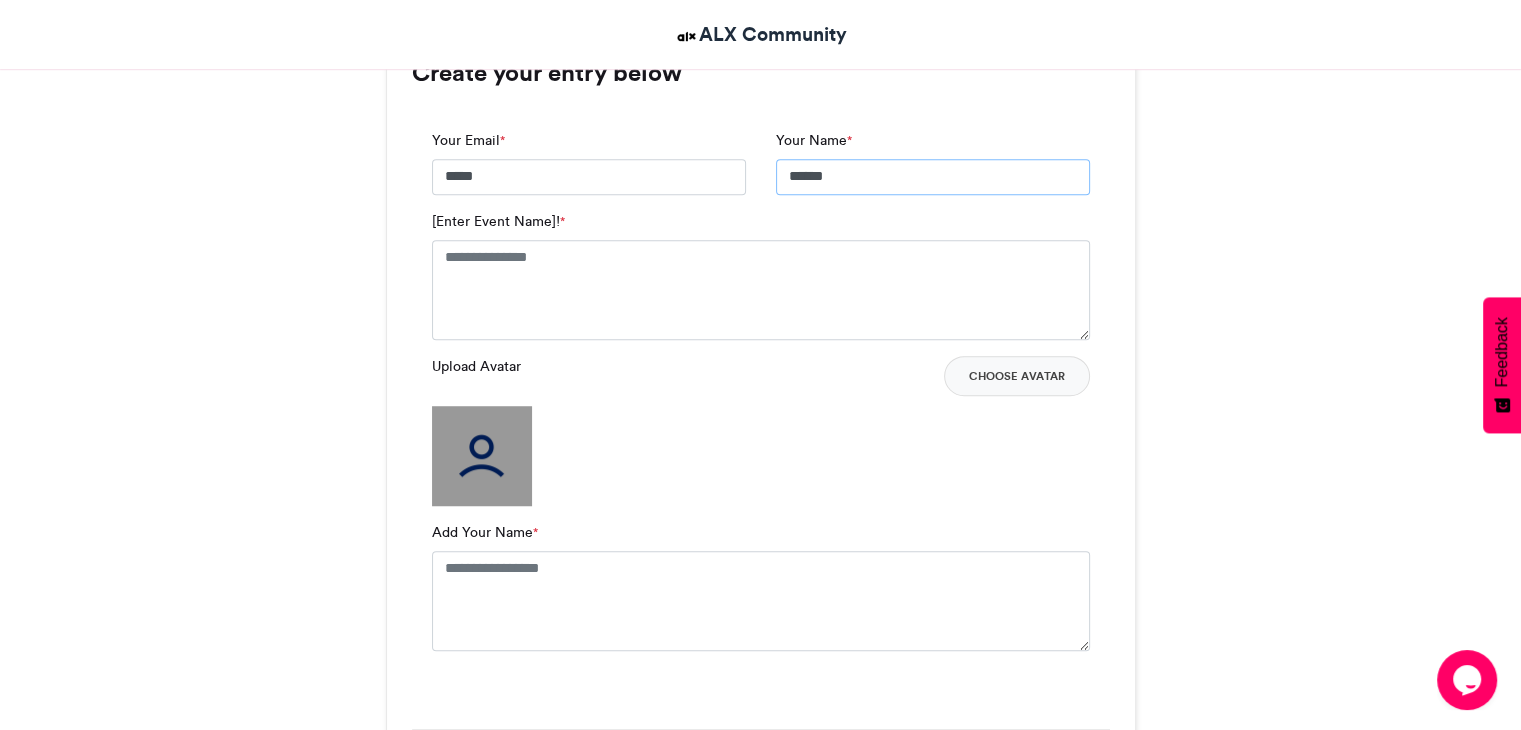 scroll, scrollTop: 1400, scrollLeft: 0, axis: vertical 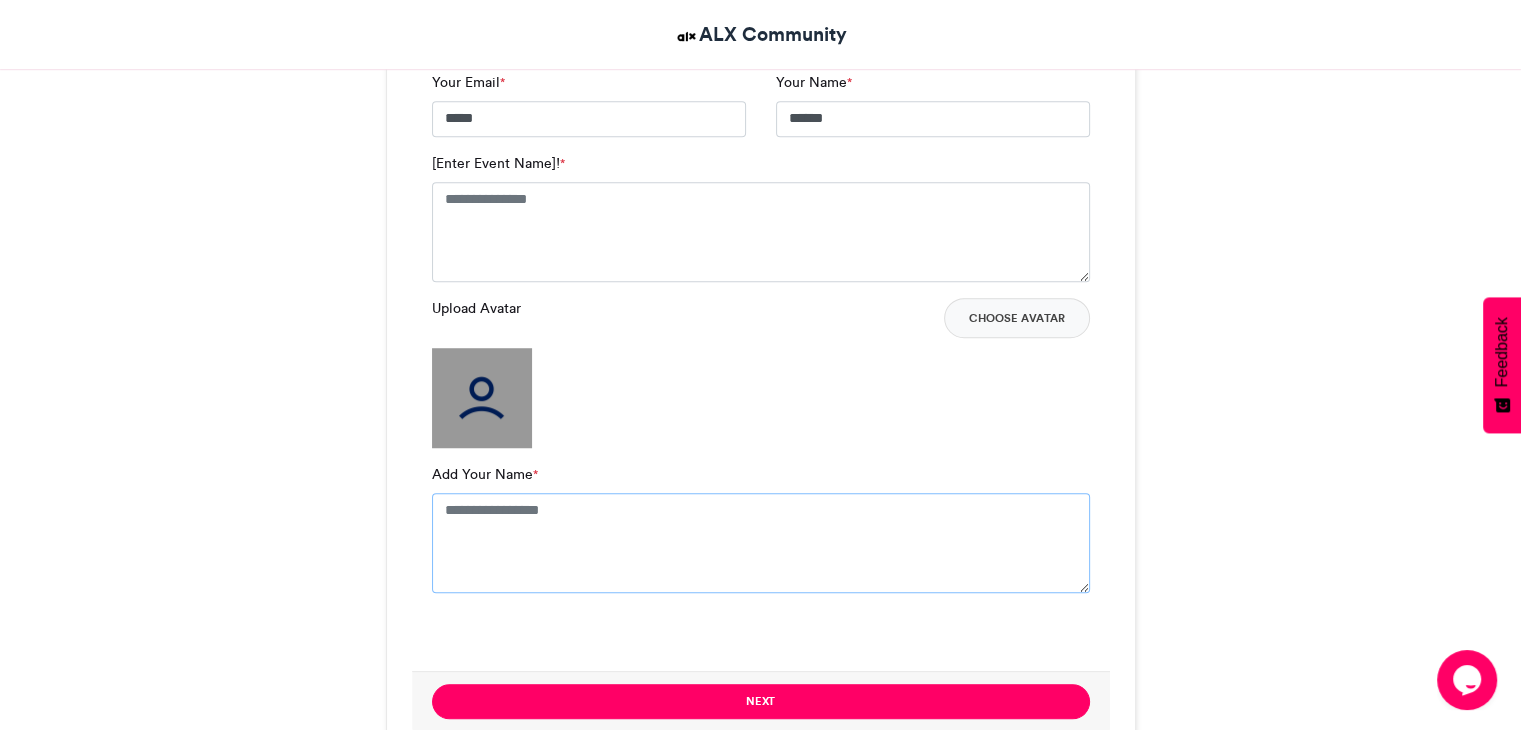 click on "Add Your Name  *" at bounding box center (761, 543) 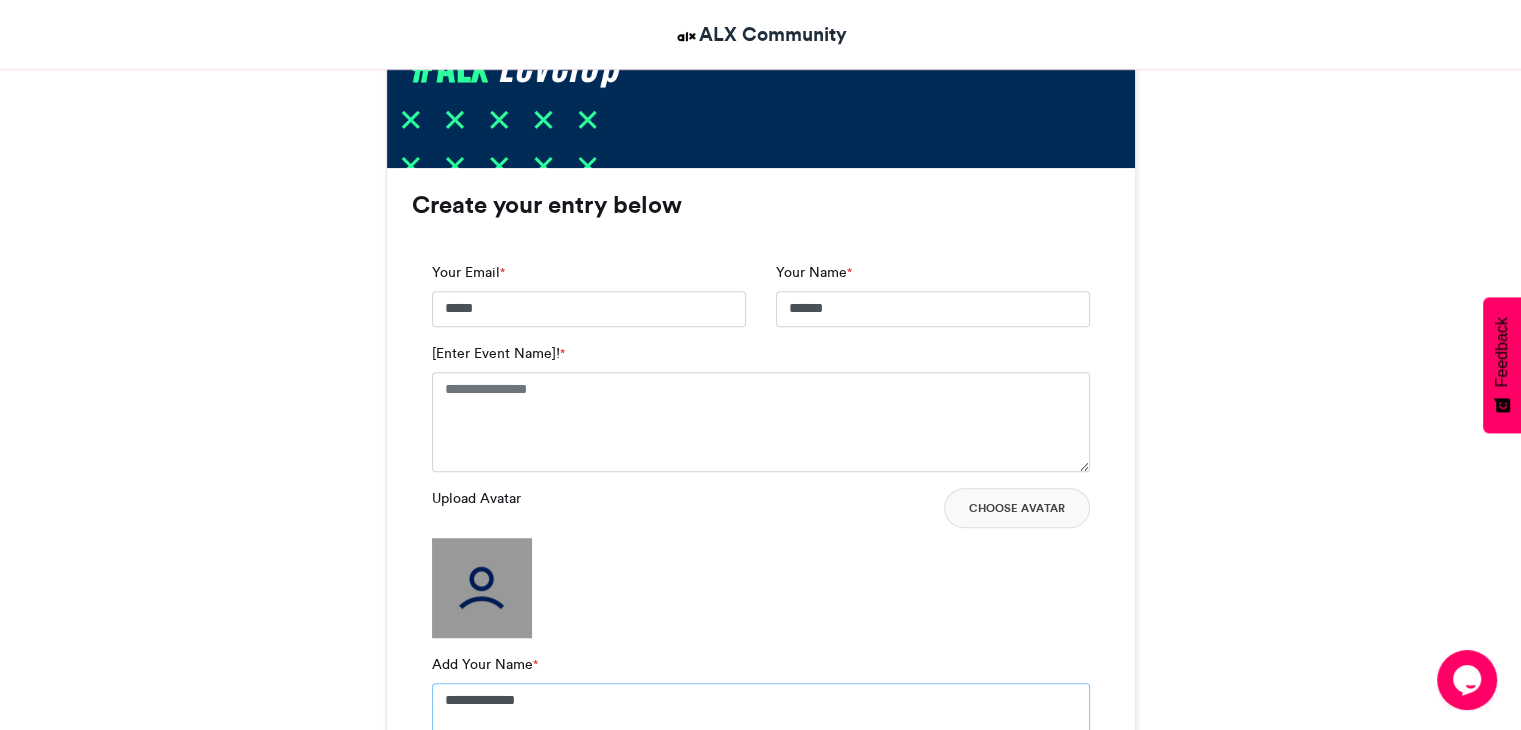 scroll, scrollTop: 1200, scrollLeft: 0, axis: vertical 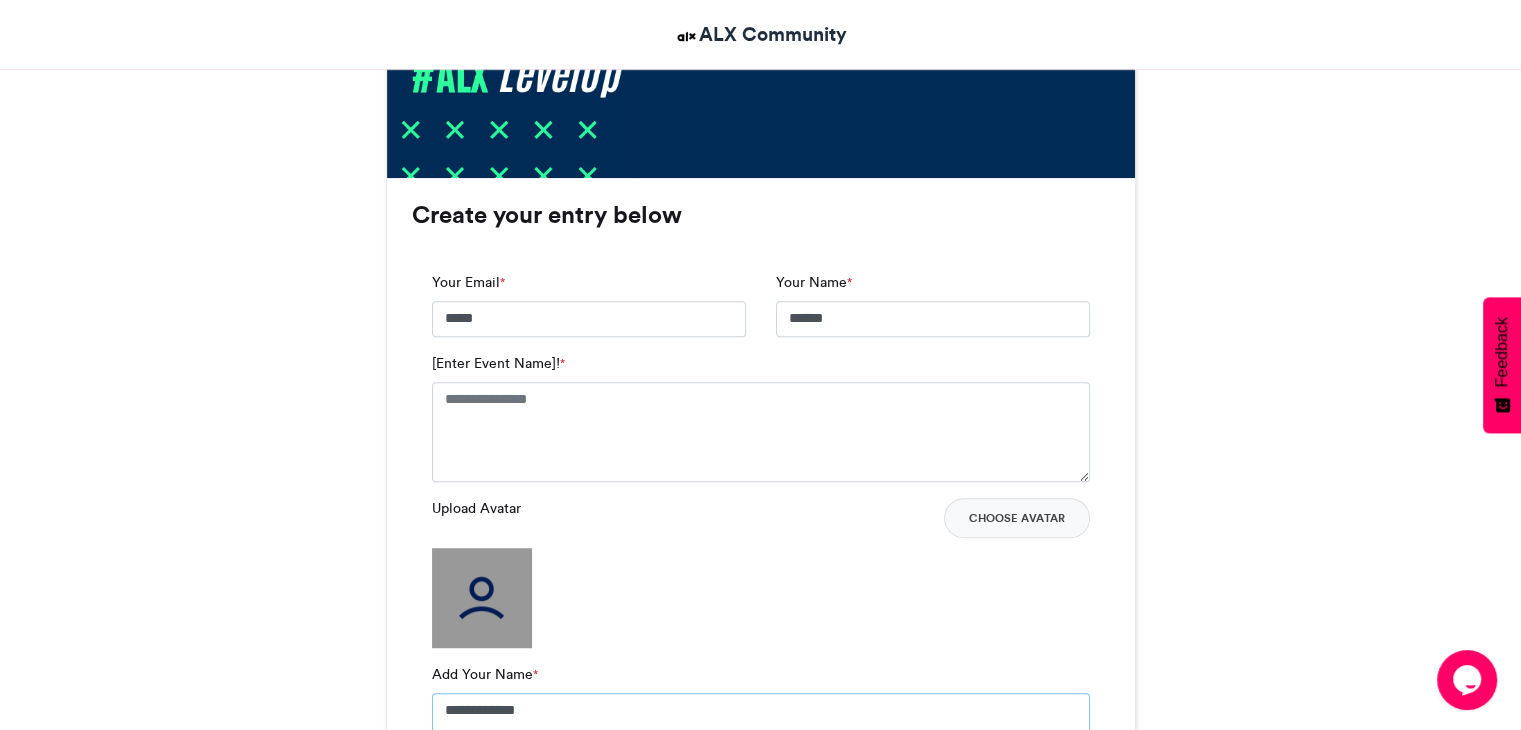 type on "**********" 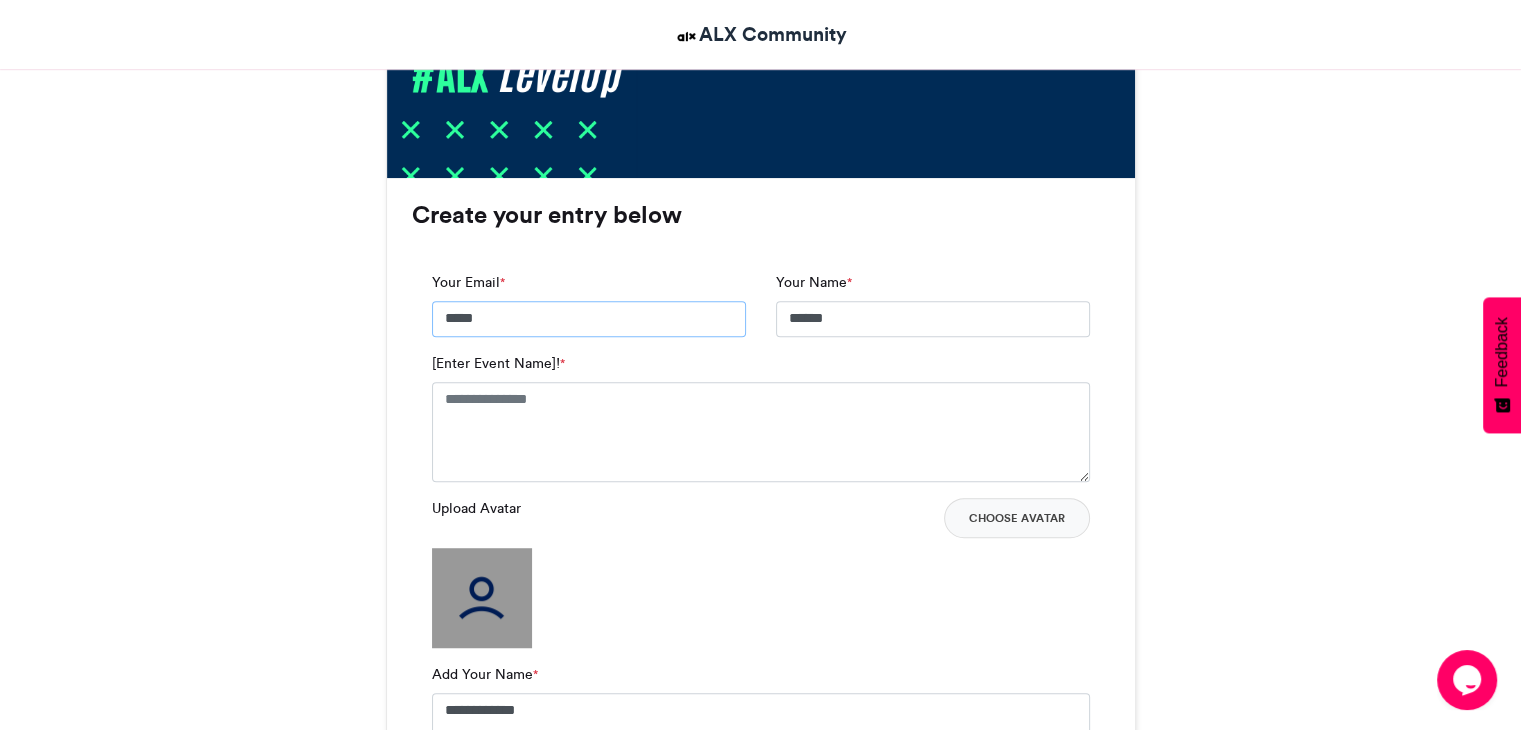 drag, startPoint x: 505, startPoint y: 313, endPoint x: 408, endPoint y: 307, distance: 97.18539 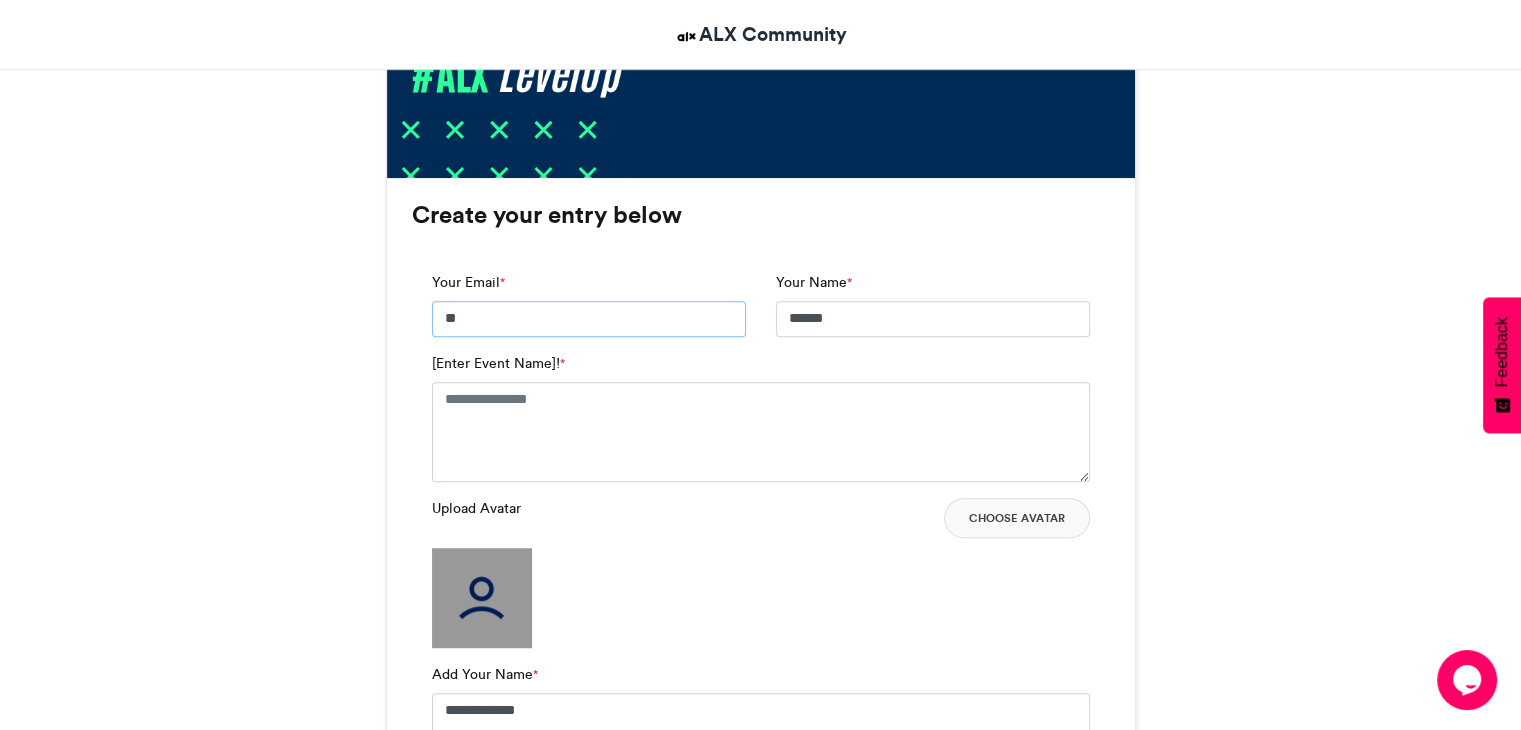 type on "*" 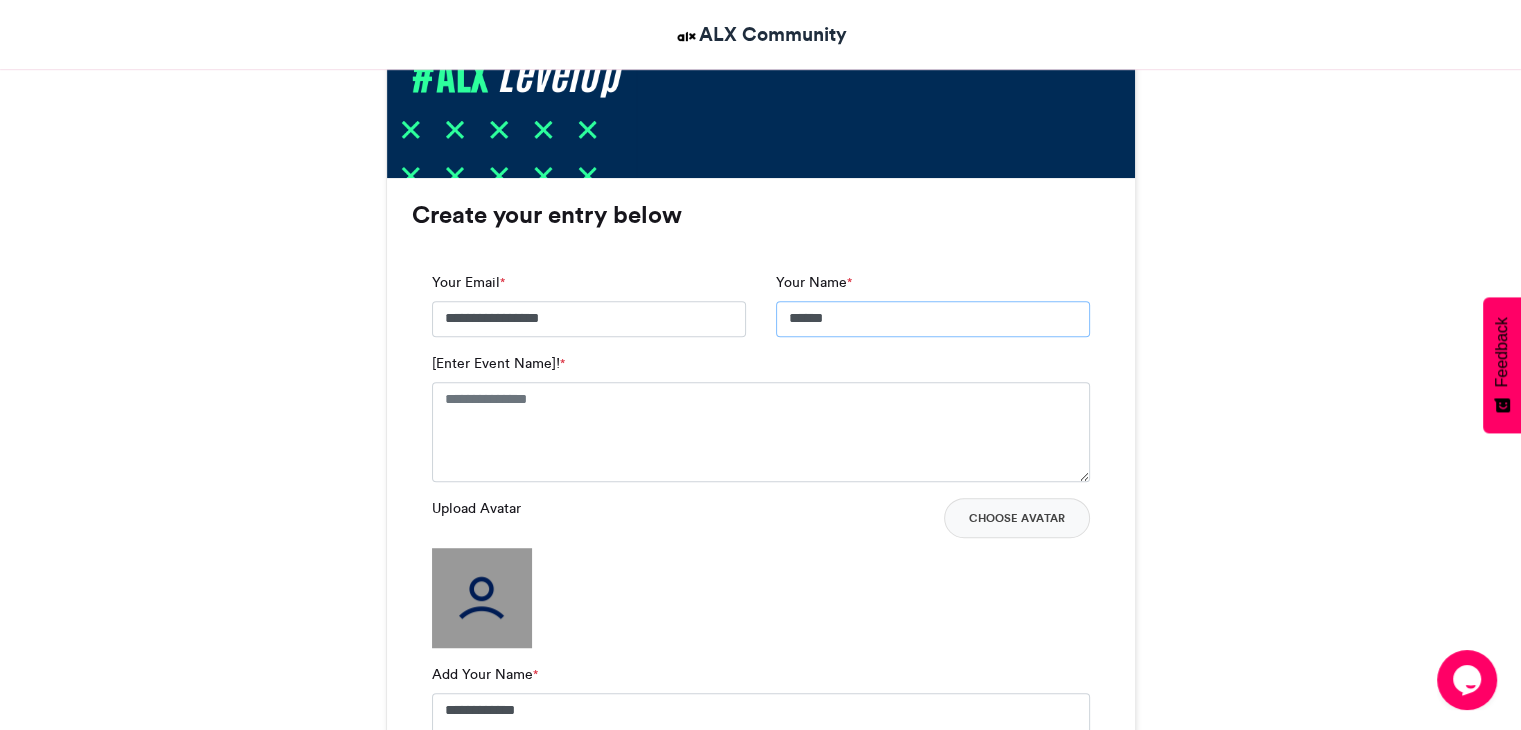 drag, startPoint x: 869, startPoint y: 309, endPoint x: 725, endPoint y: 312, distance: 144.03125 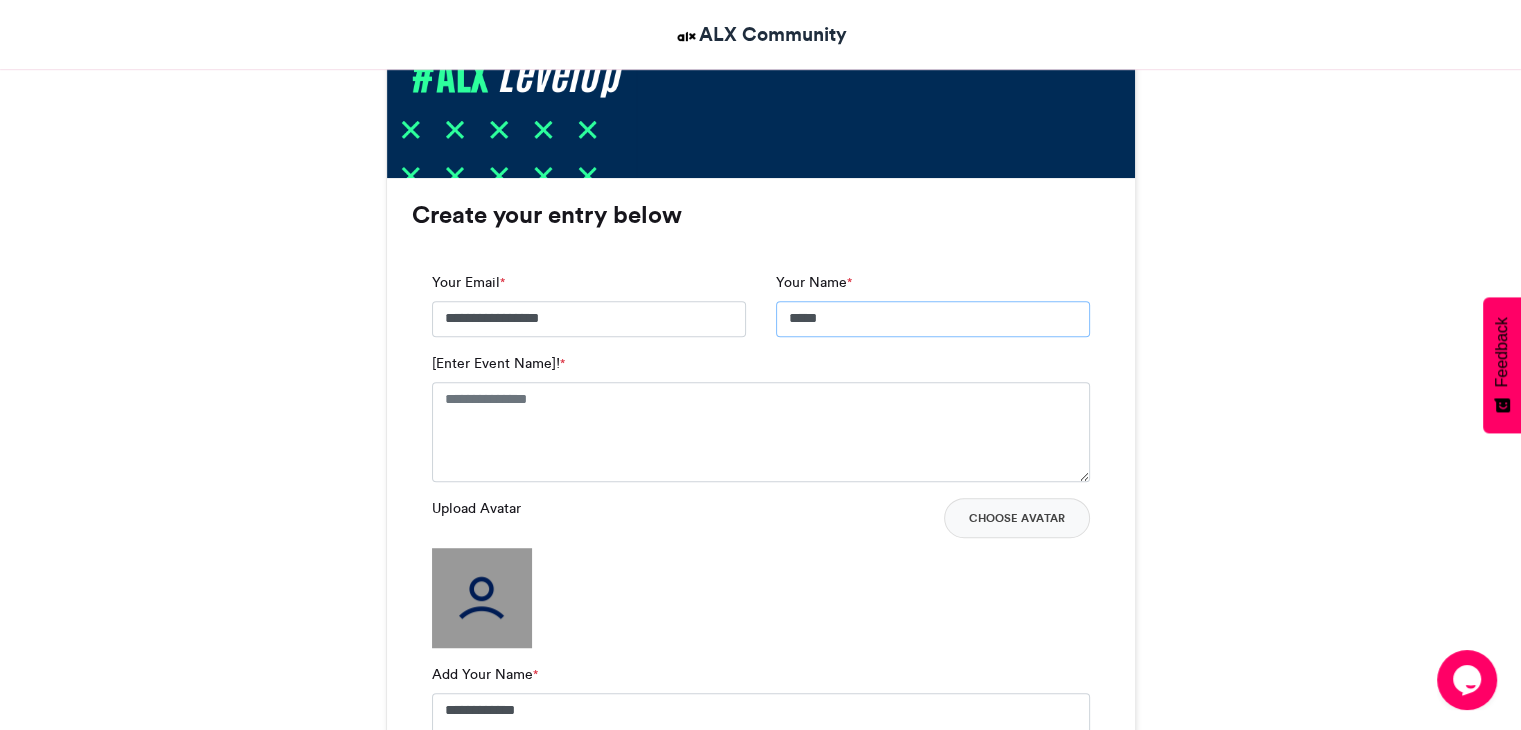 type on "*****" 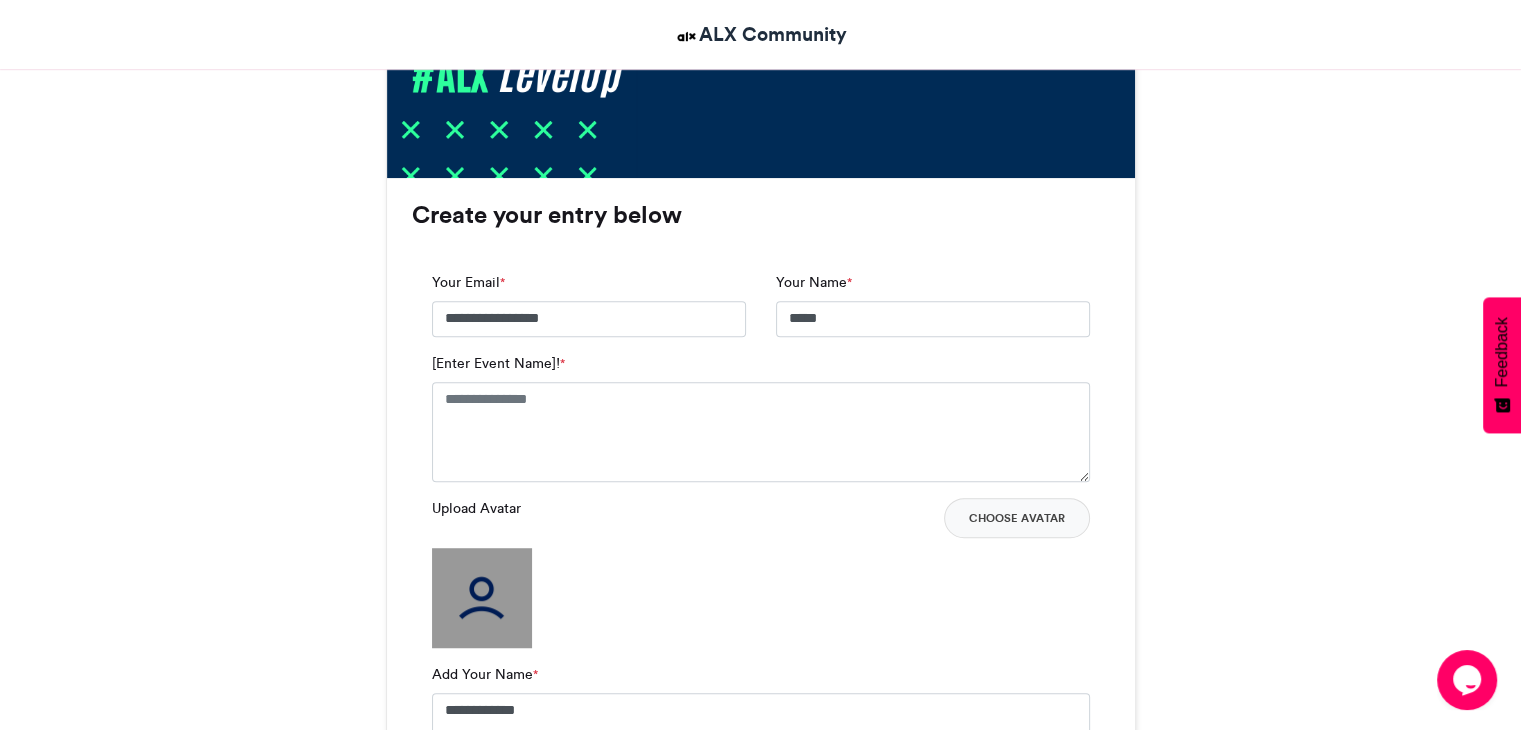 click on "Create your entry below" at bounding box center (761, 215) 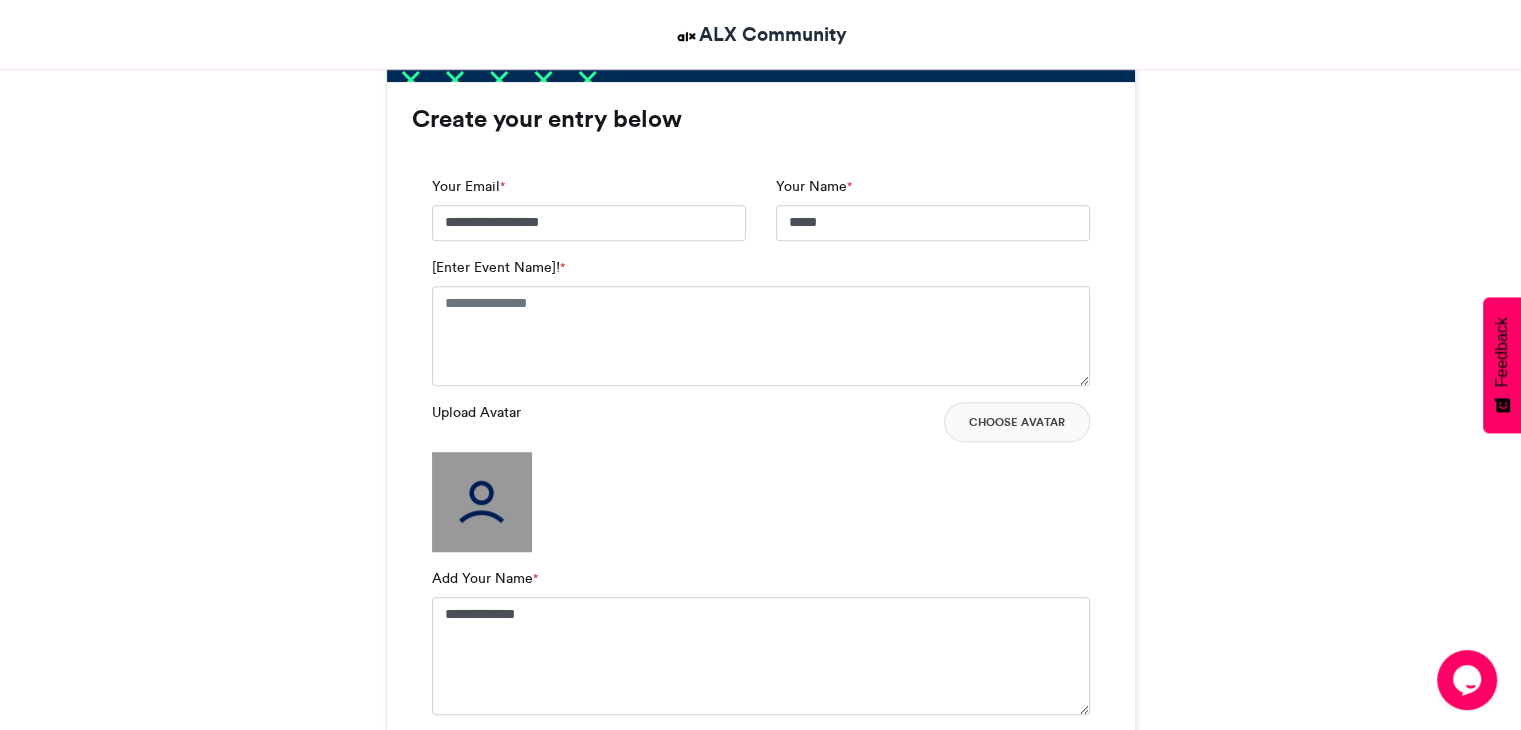scroll, scrollTop: 1300, scrollLeft: 0, axis: vertical 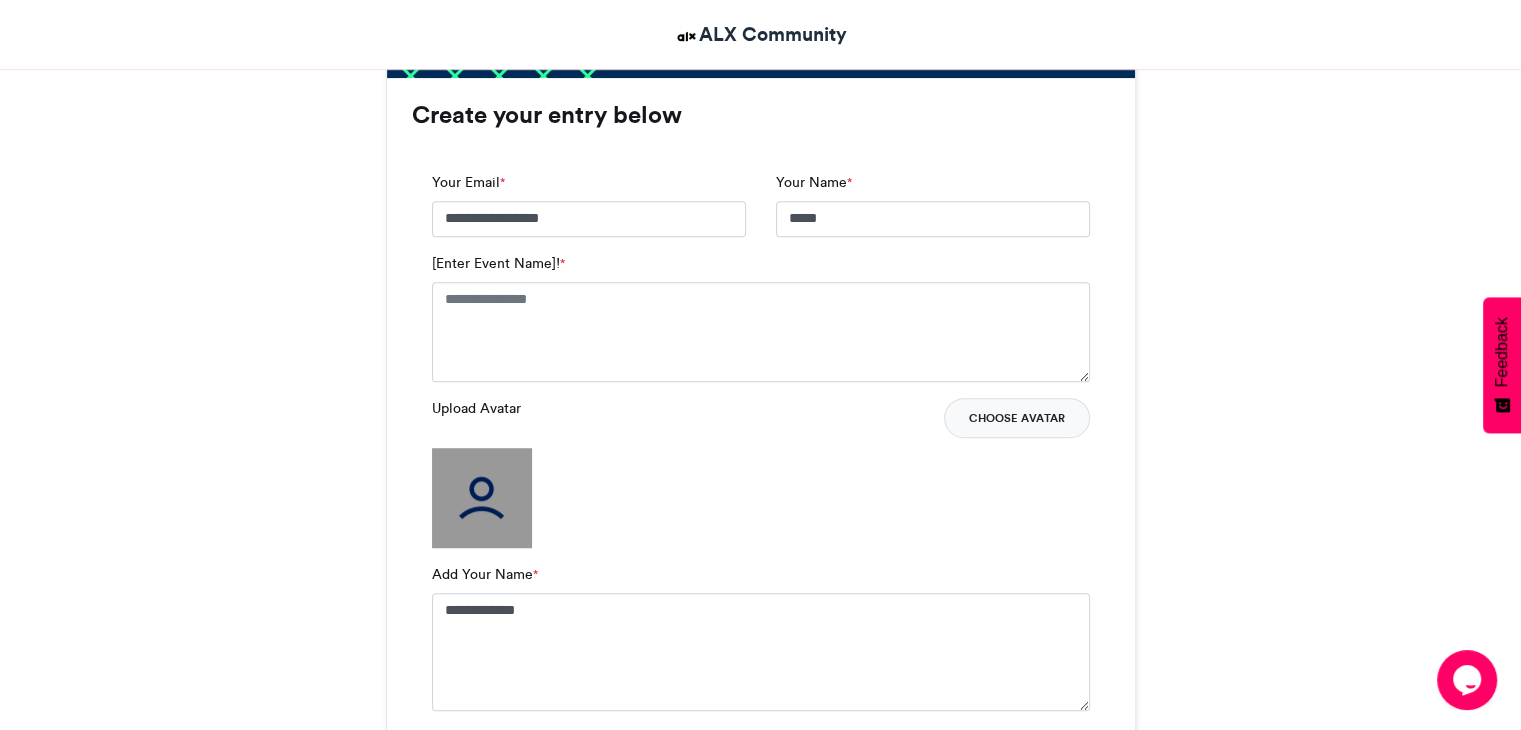 click on "Choose Avatar" at bounding box center (1017, 418) 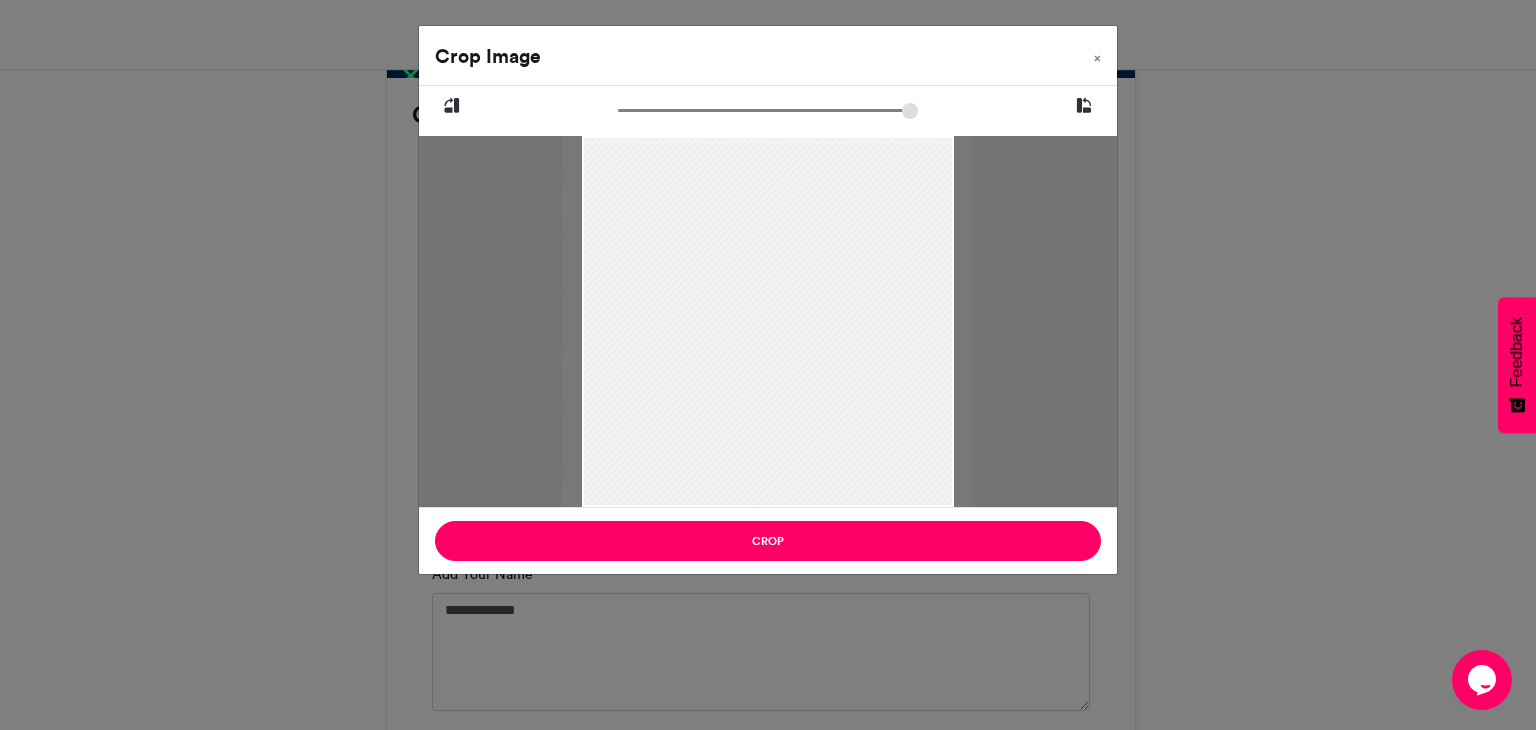 type on "******" 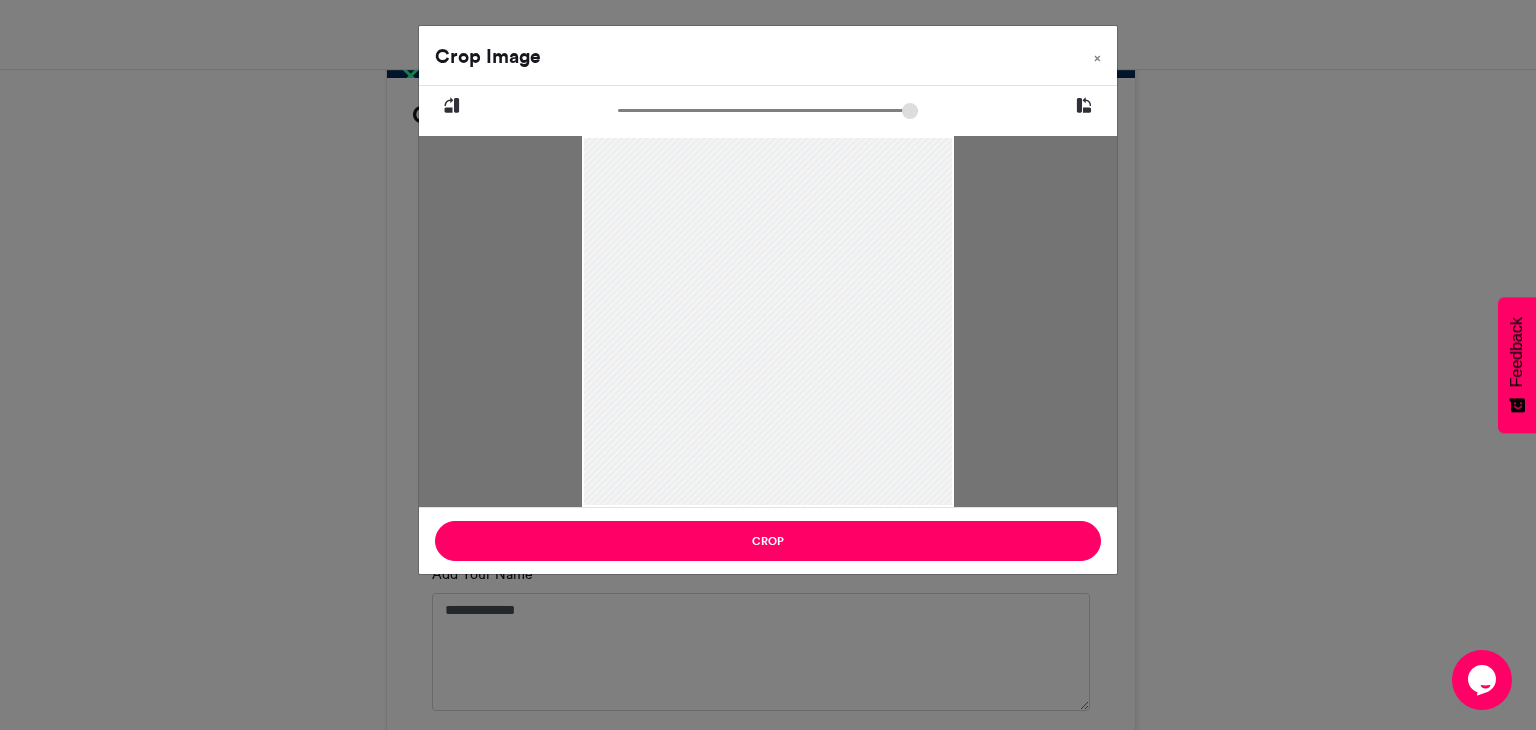 drag, startPoint x: 631, startPoint y: 109, endPoint x: 608, endPoint y: 97, distance: 25.942244 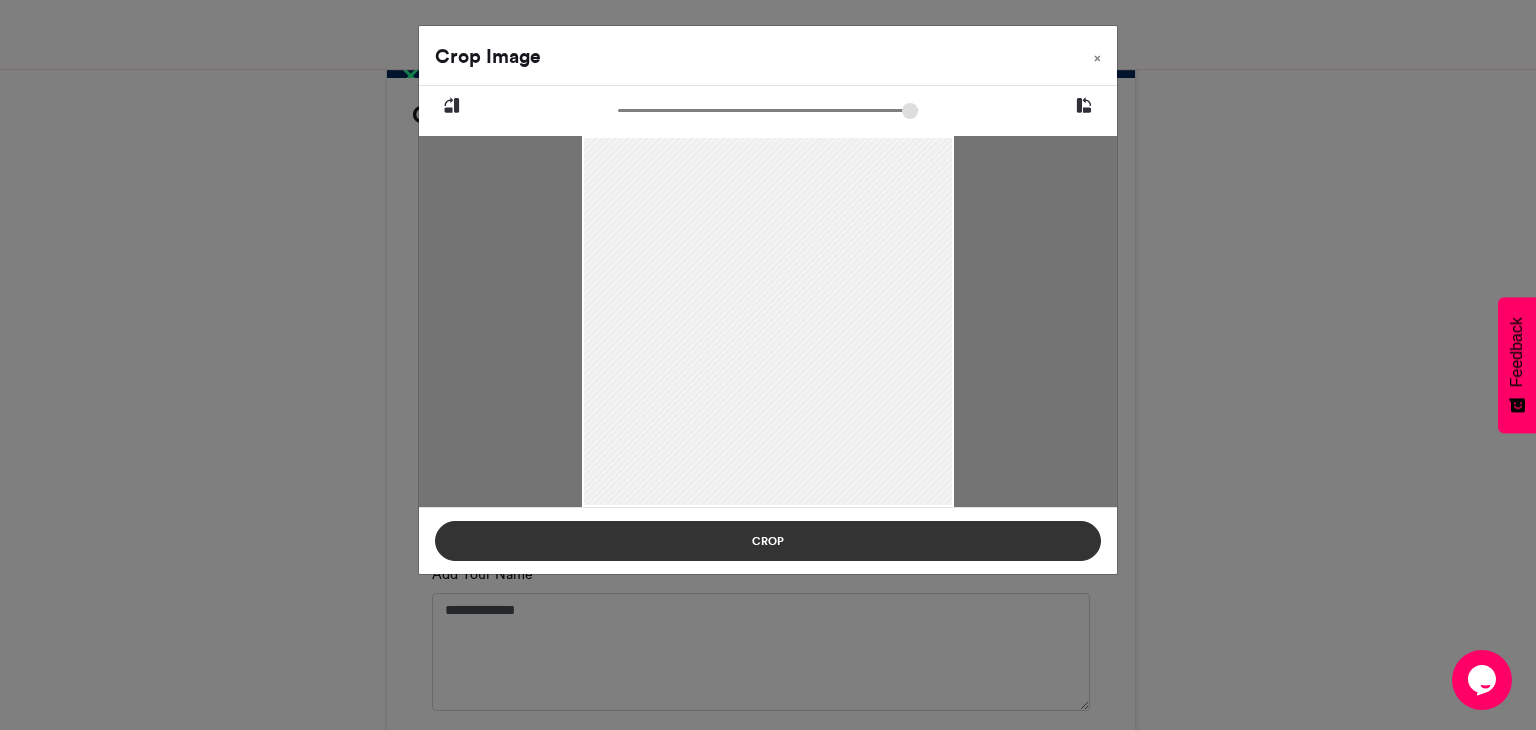 click on "Crop" at bounding box center (768, 541) 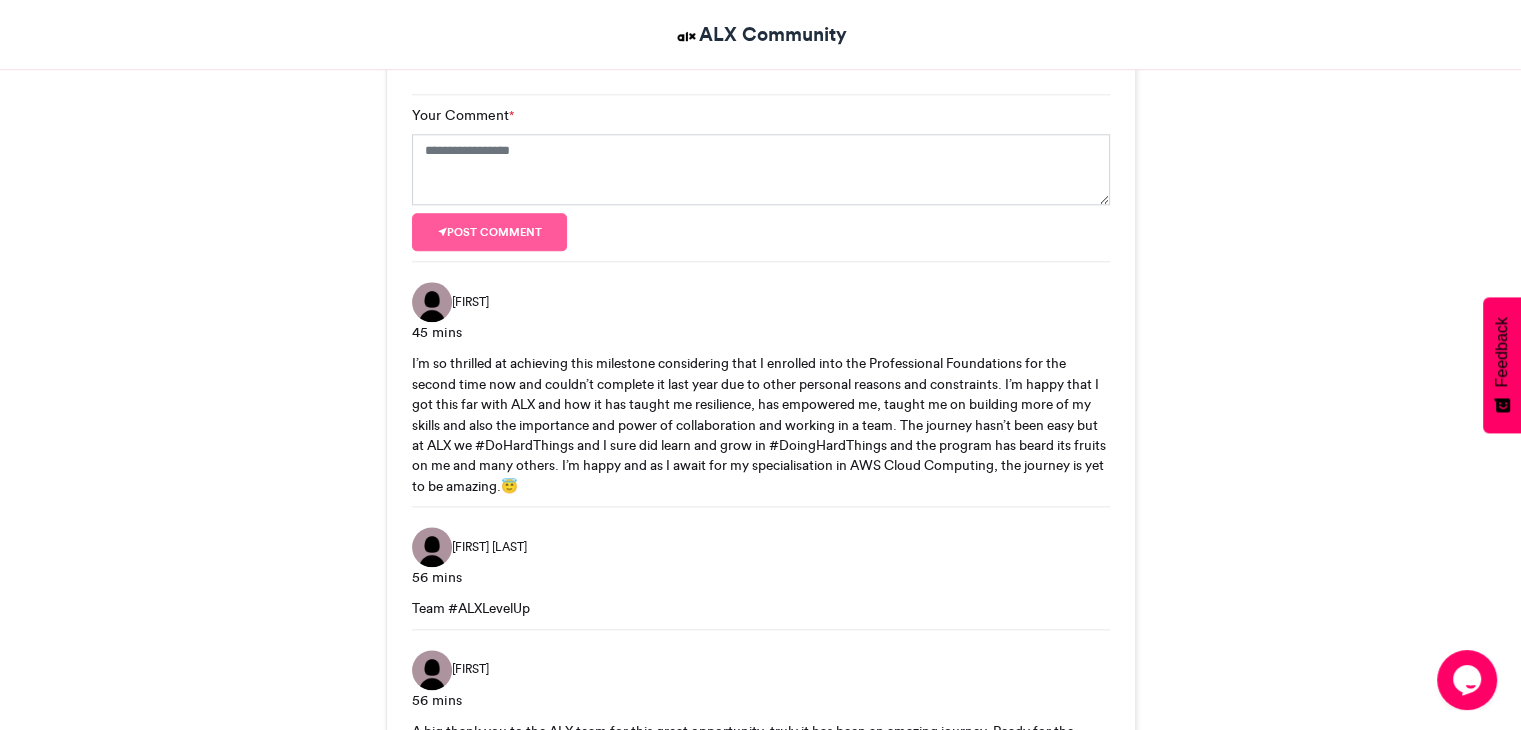 scroll, scrollTop: 2200, scrollLeft: 0, axis: vertical 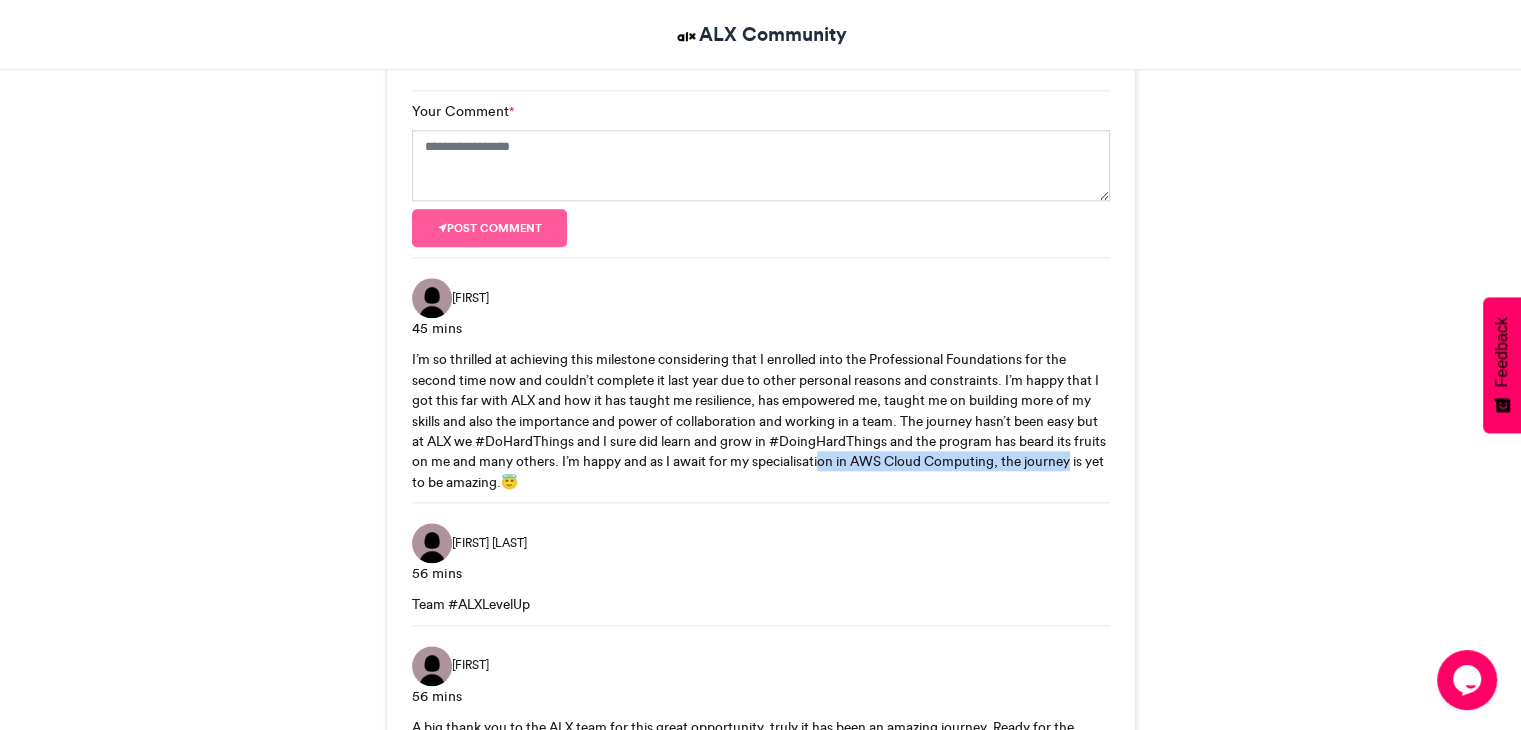 drag, startPoint x: 1116, startPoint y: 462, endPoint x: 855, endPoint y: 468, distance: 261.06897 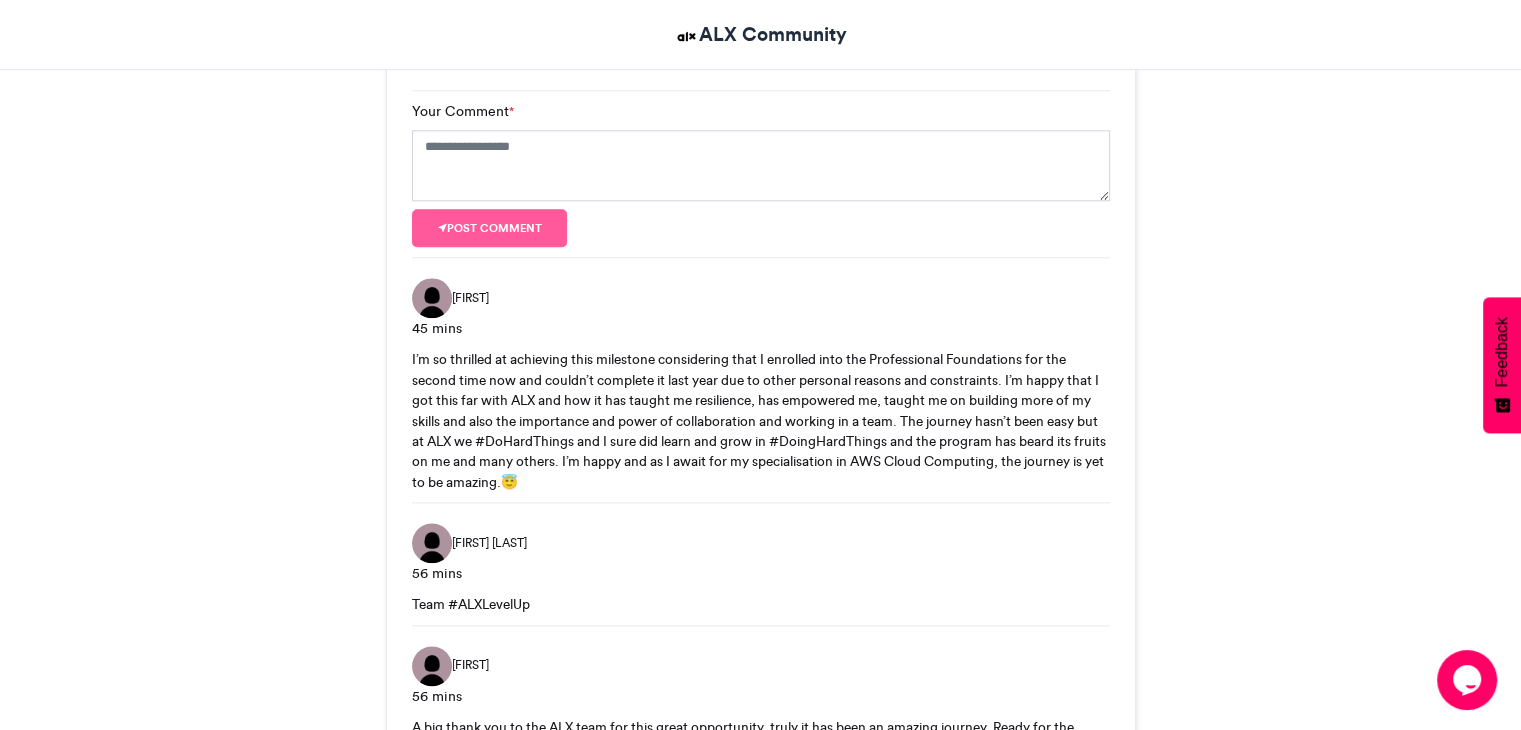 click on "I’m so thrilled at achieving this milestone considering that I enrolled into the Professional Foundations for the second time now and couldn’t complete it last year due to other personal reasons and constraints. I’m happy that I got this far with ALX and how it has taught me resilience, has empowered me, taught me on building more of my skills and also the importance and power of collaboration and working in a team. The journey hasn’t been easy but at ALX we #DoHardThings and I sure did learn and grow in #DoingHardThings and the program has beard its fruits on me and many others. I’m happy and as I await for my specialisation in AWS Cloud Computing, the journey is yet to be amazing.😇" at bounding box center [761, 420] 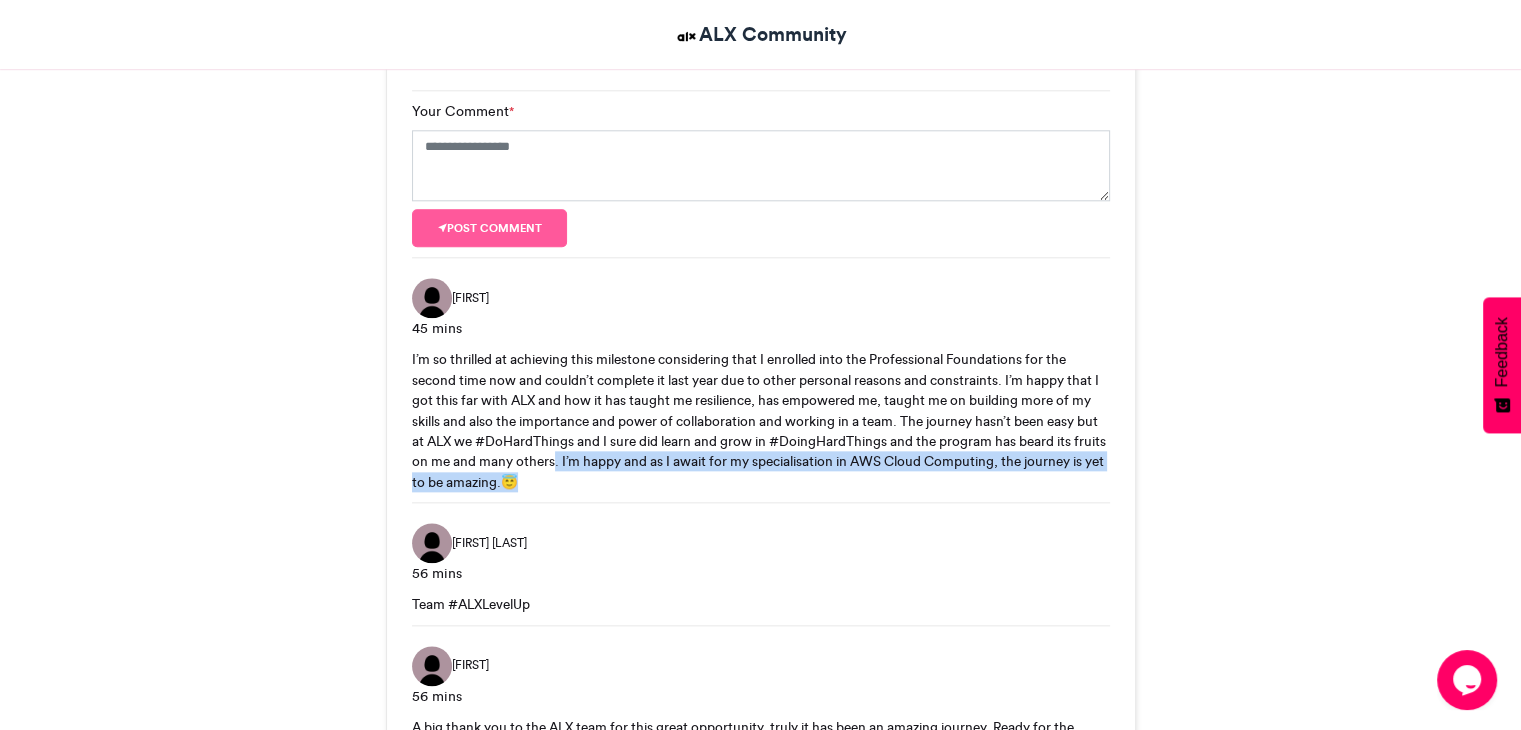 click on "I’m so thrilled at achieving this milestone considering that I enrolled into the Professional Foundations for the second time now and couldn’t complete it last year due to other personal reasons and constraints. I’m happy that I got this far with ALX and how it has taught me resilience, has empowered me, taught me on building more of my skills and also the importance and power of collaboration and working in a team. The journey hasn’t been easy but at ALX we #DoHardThings and I sure did learn and grow in #DoingHardThings and the program has beard its fruits on me and many others. I’m happy and as I await for my specialisation in AWS Cloud Computing, the journey is yet to be amazing.😇" at bounding box center [761, 420] 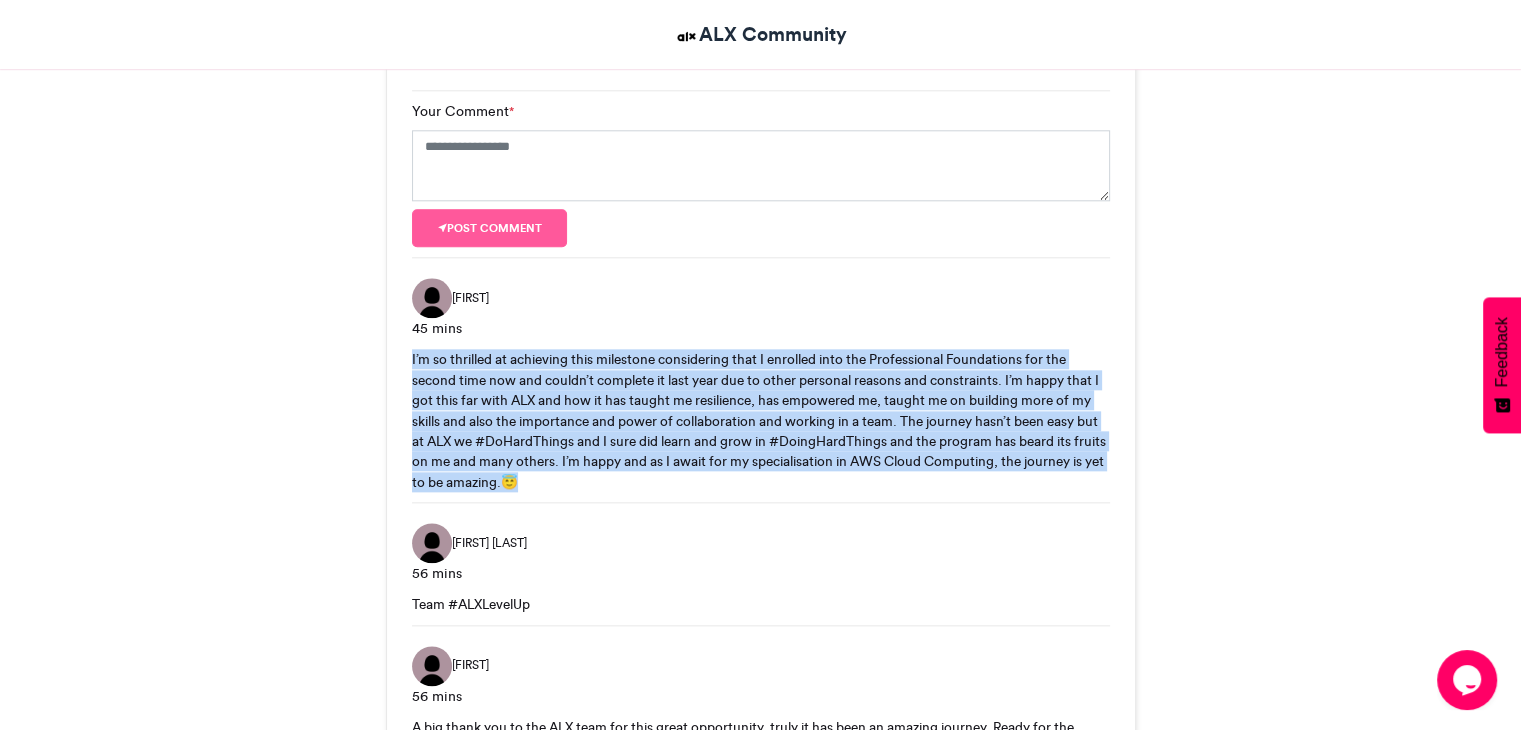 drag, startPoint x: 588, startPoint y: 477, endPoint x: 409, endPoint y: 364, distance: 211.68373 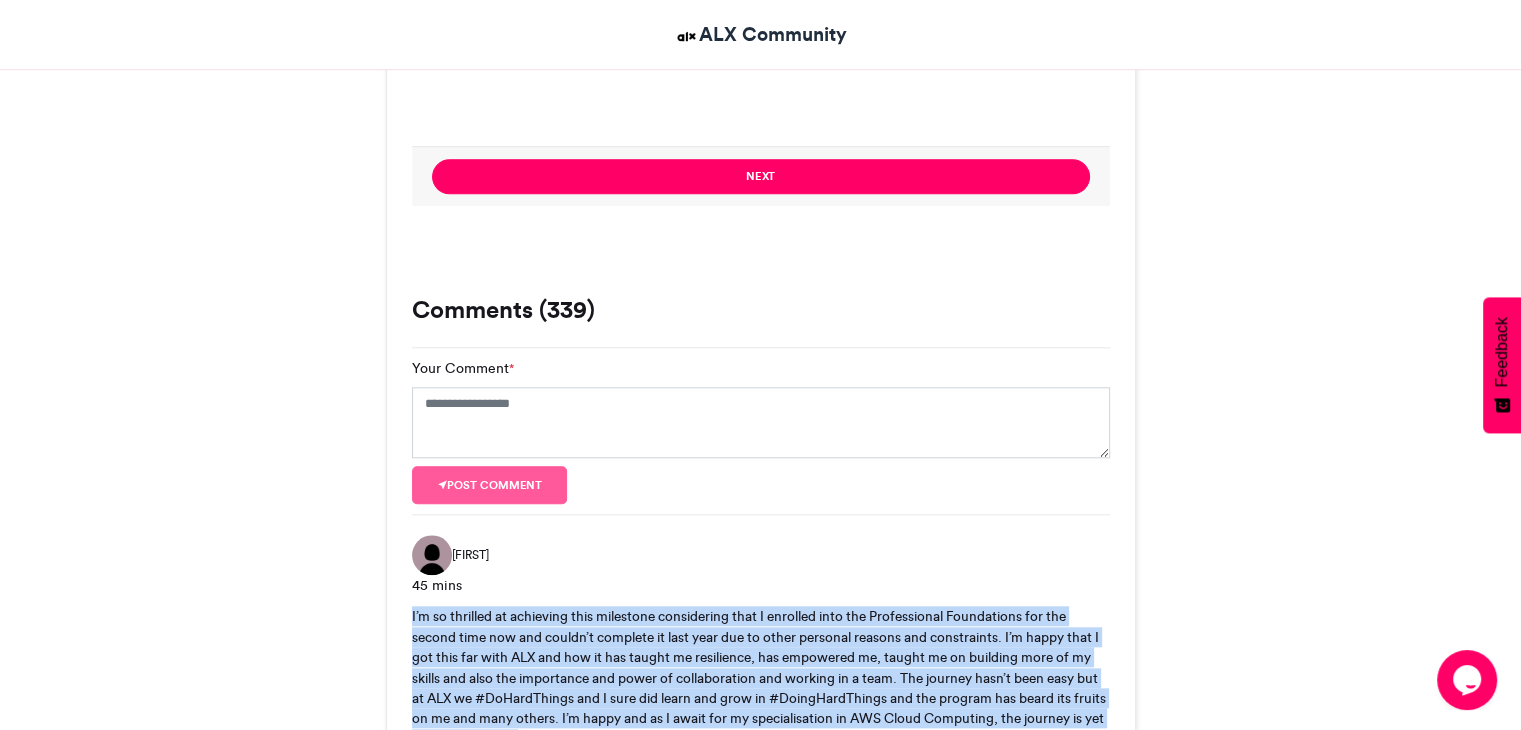 scroll, scrollTop: 2000, scrollLeft: 0, axis: vertical 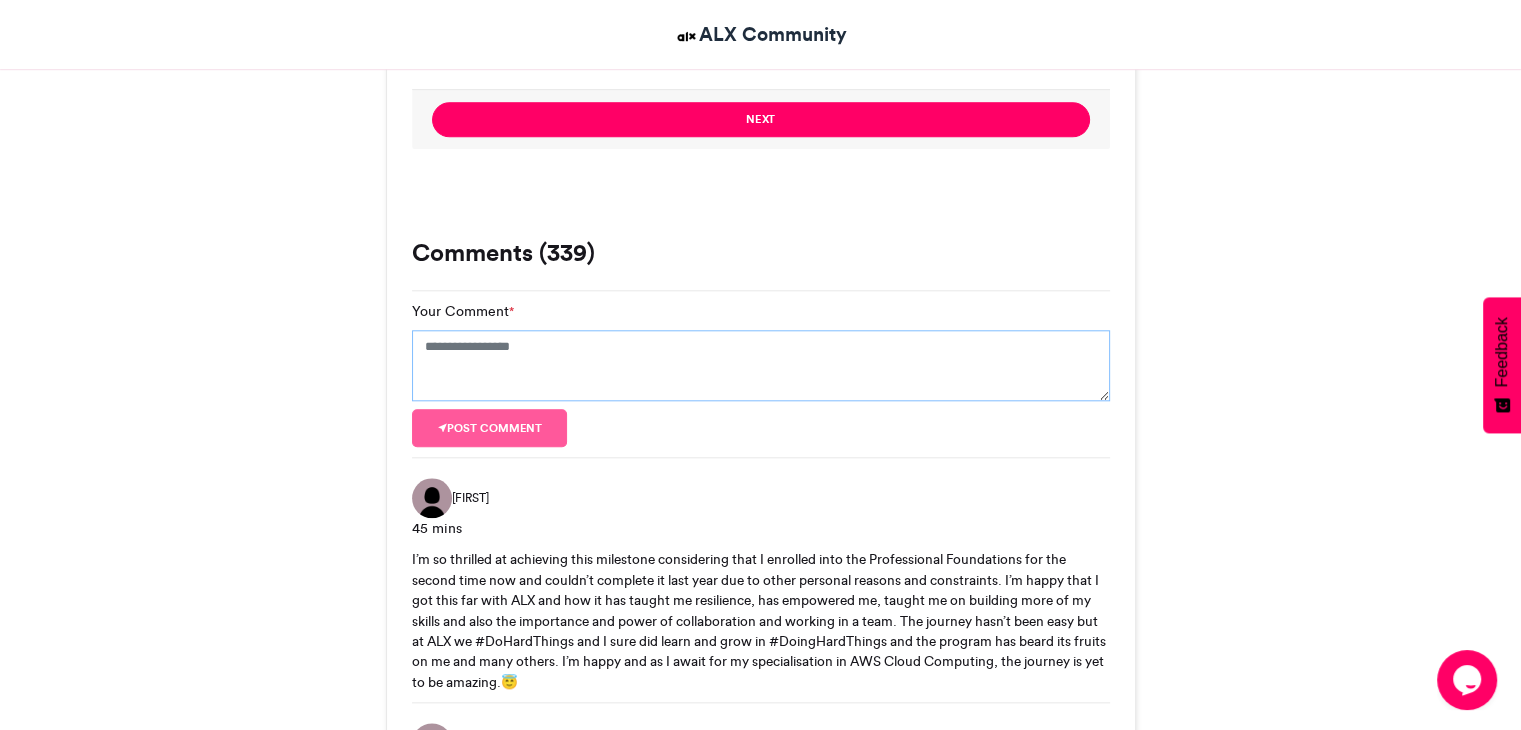 click on "Your Comment  *" at bounding box center [761, 366] 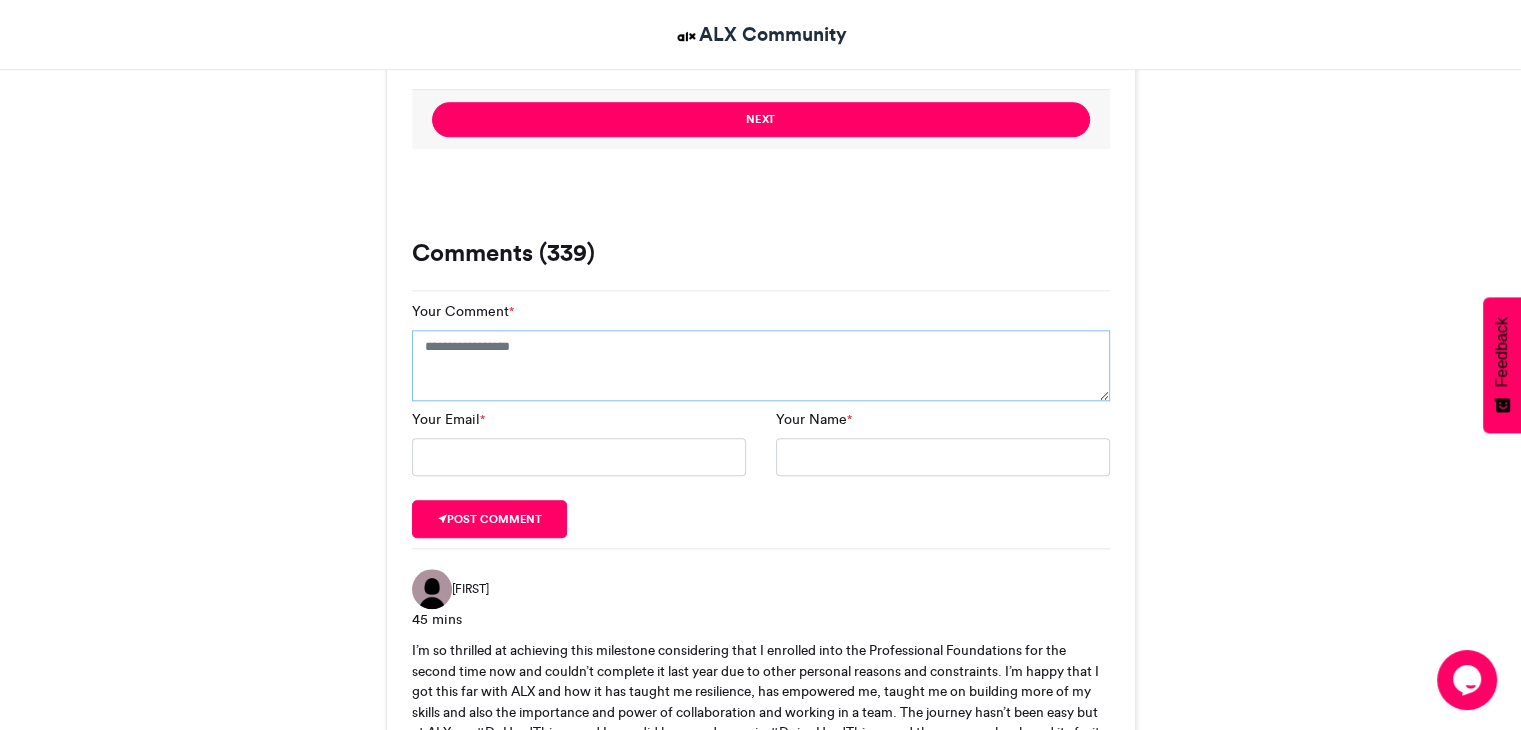 paste on "**********" 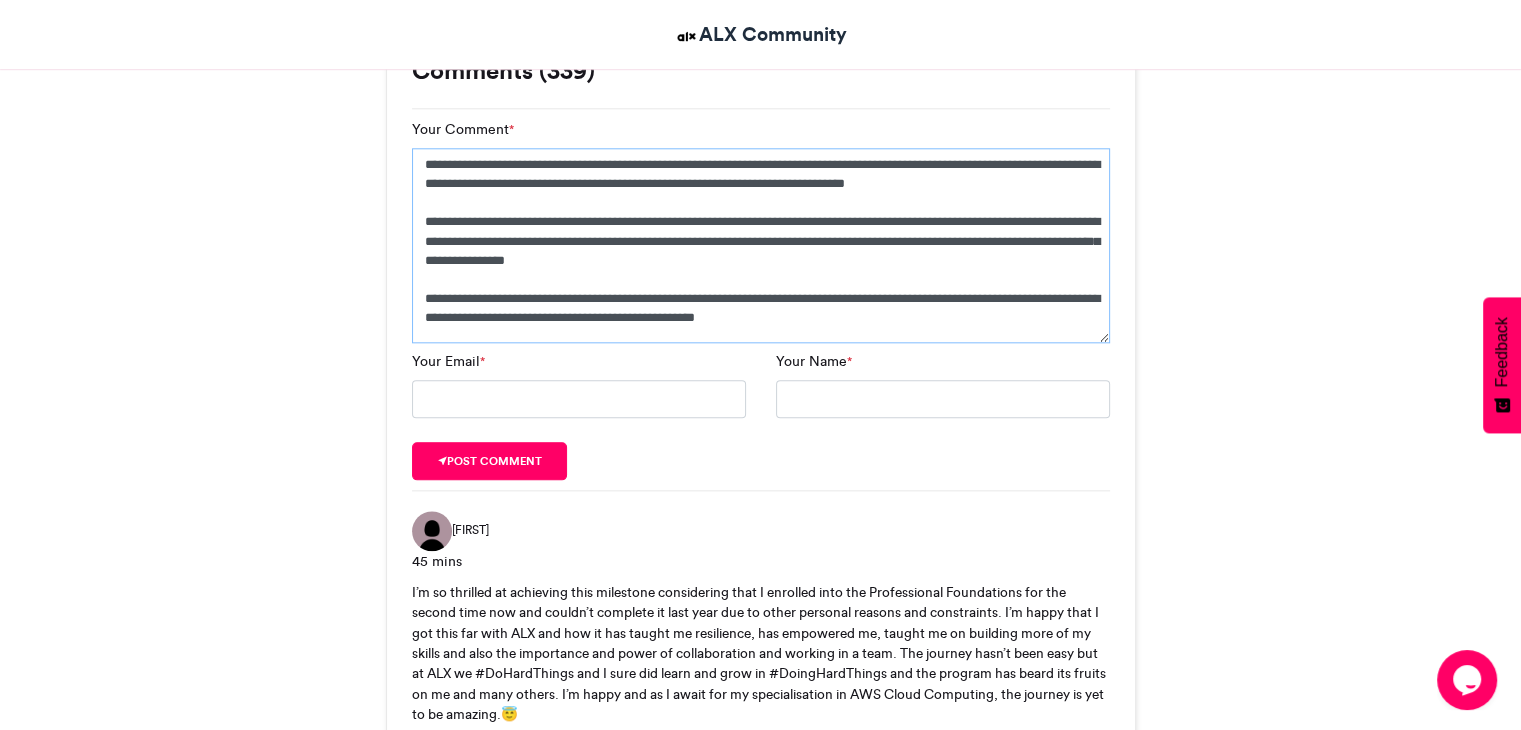 scroll, scrollTop: 2200, scrollLeft: 0, axis: vertical 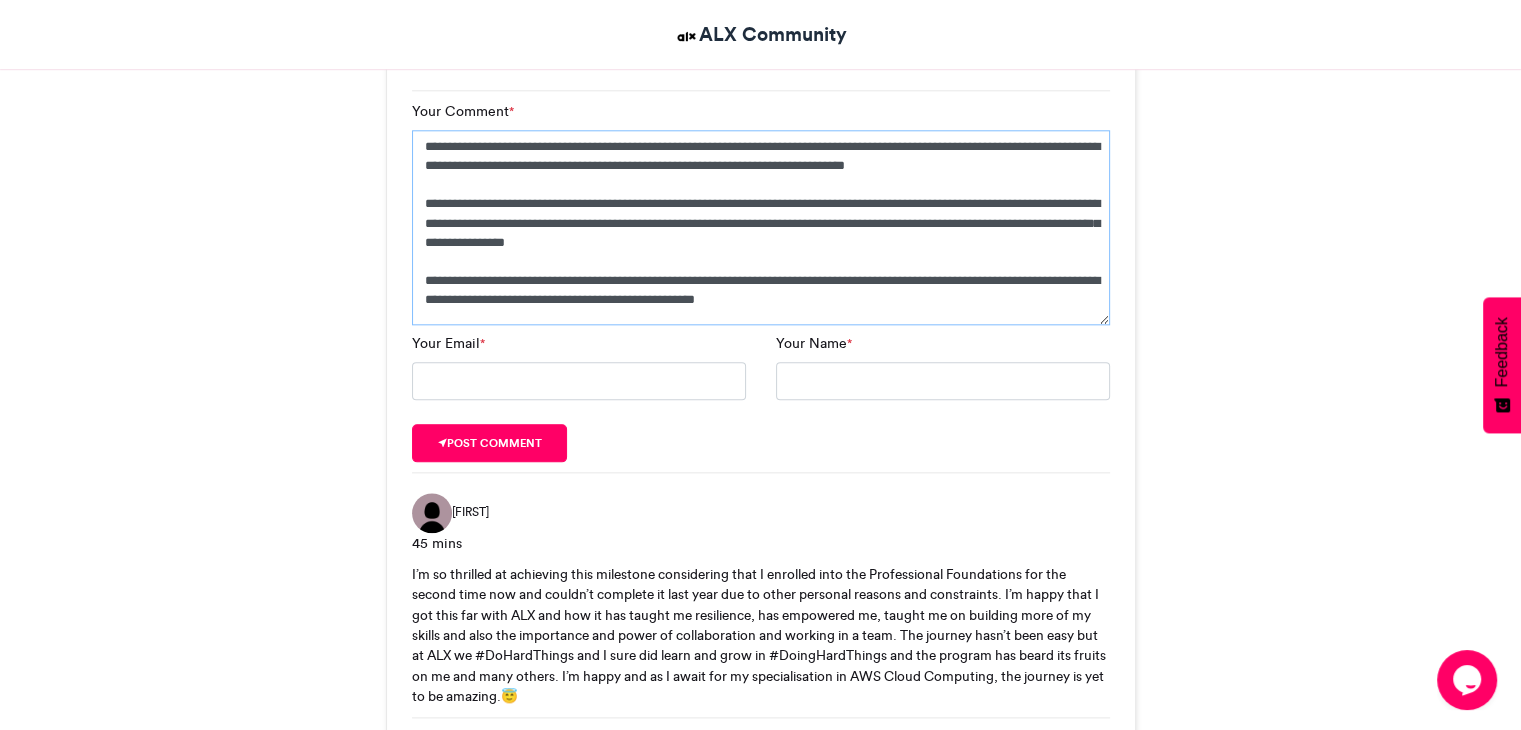 type on "**********" 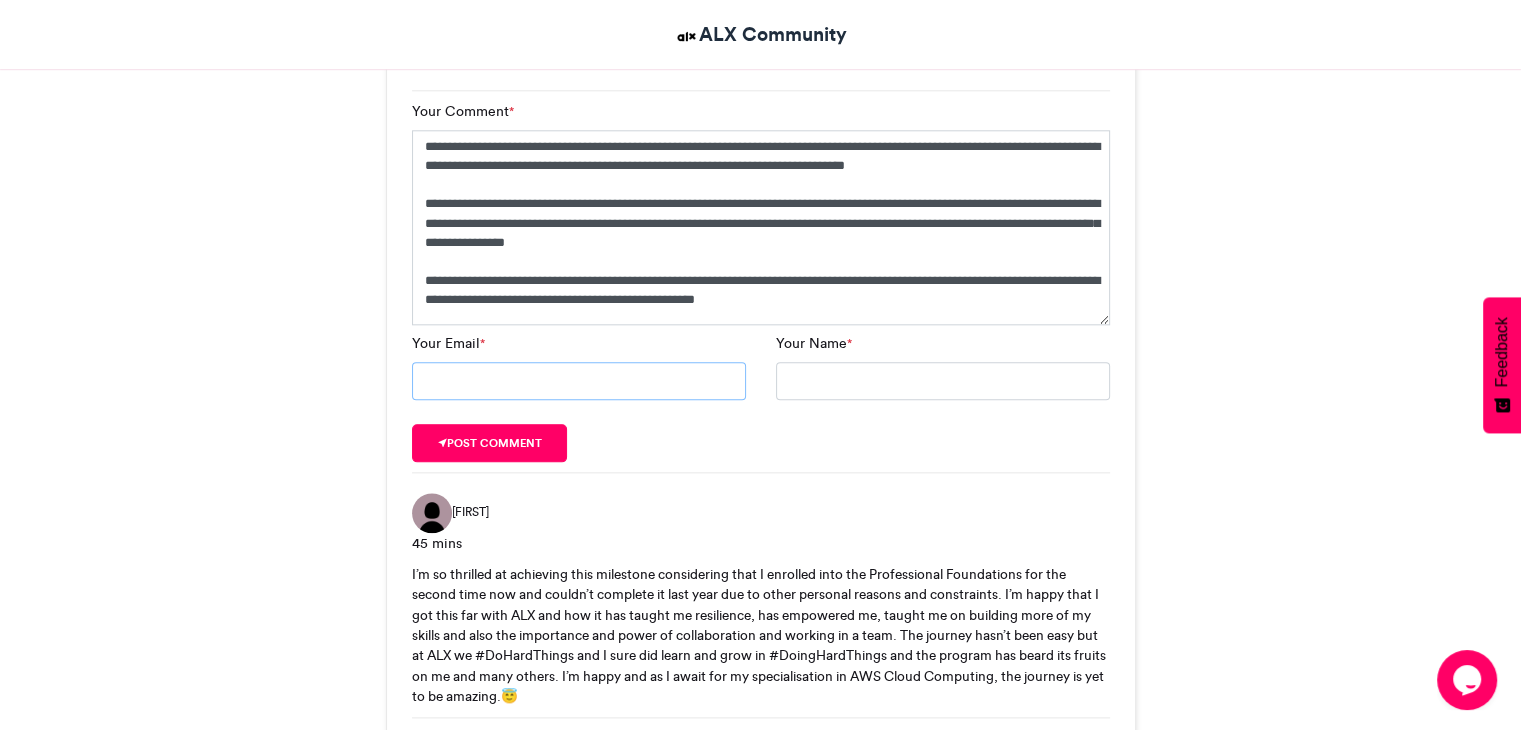click on "Your Email  *" at bounding box center [579, 381] 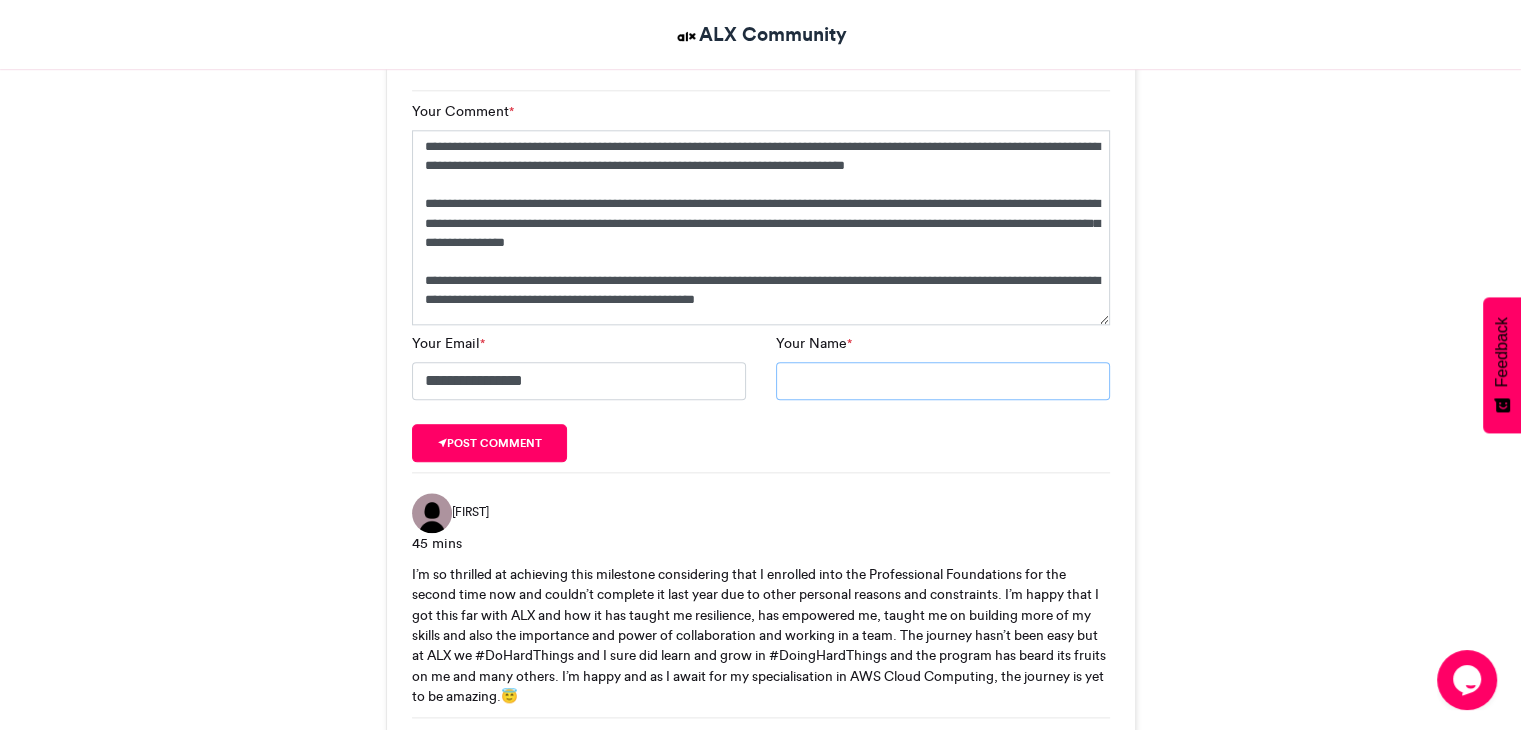 click on "Your Name  *" at bounding box center [943, 381] 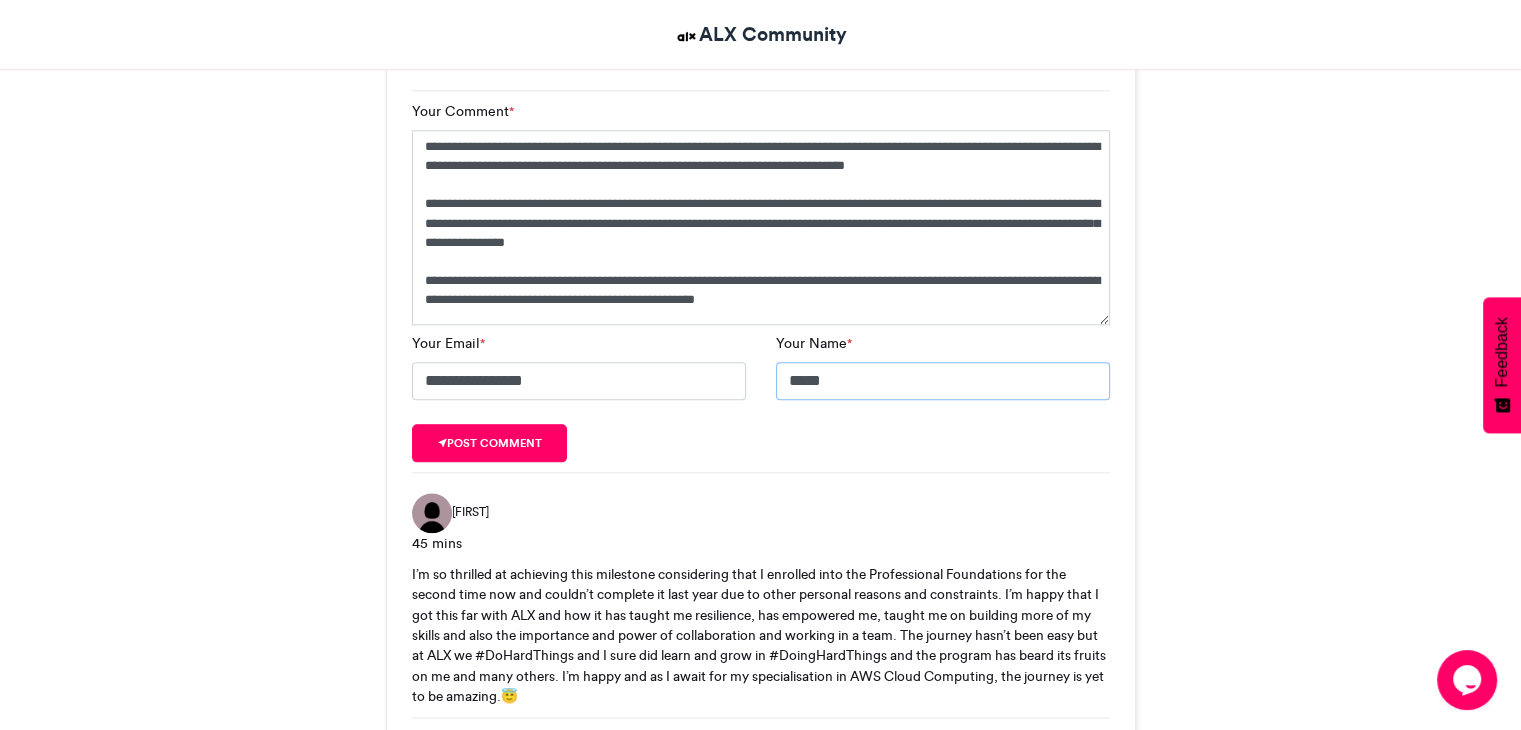 type on "*****" 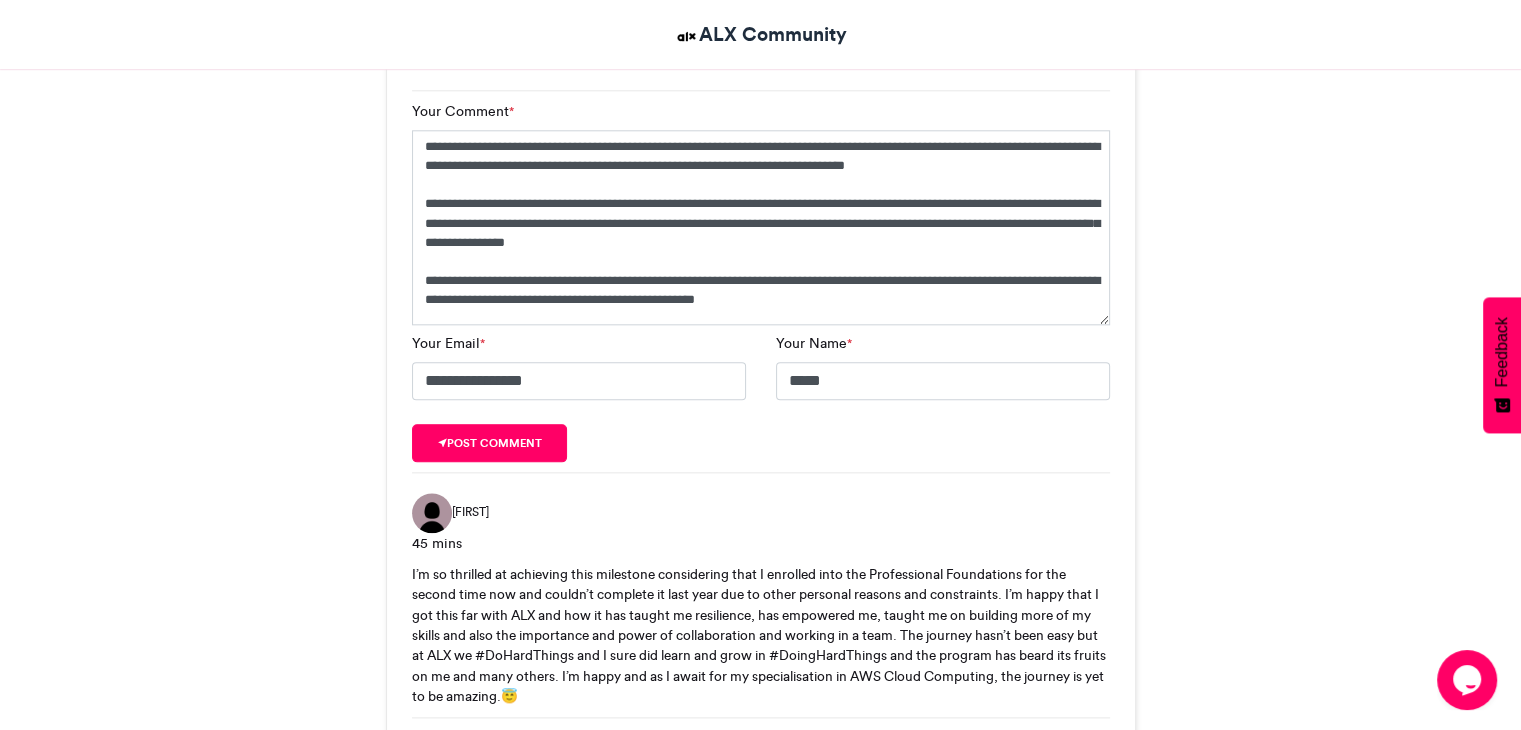 click on "**********" at bounding box center [761, 281] 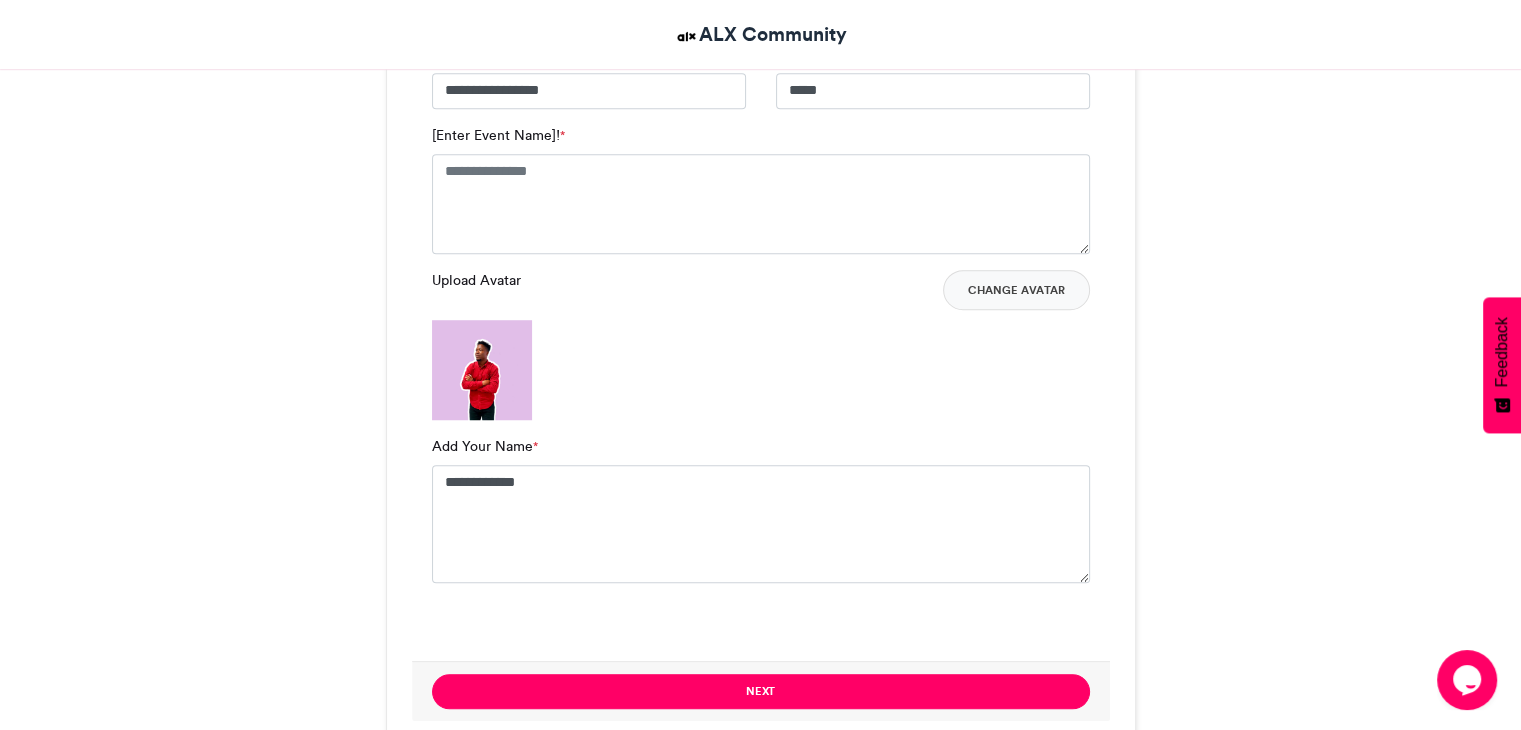 scroll, scrollTop: 1300, scrollLeft: 0, axis: vertical 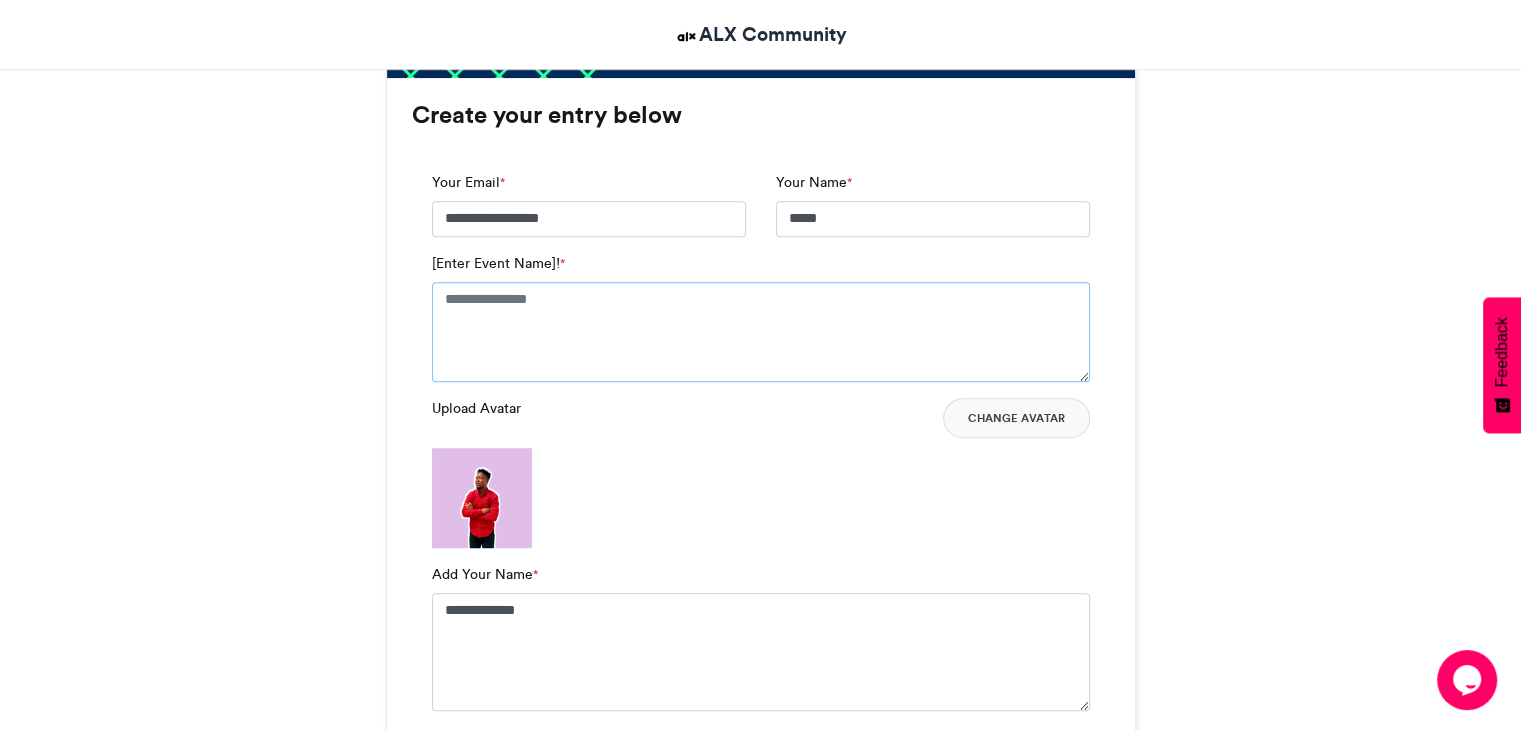 click on "[Enter Event Name]!  *" at bounding box center (761, 332) 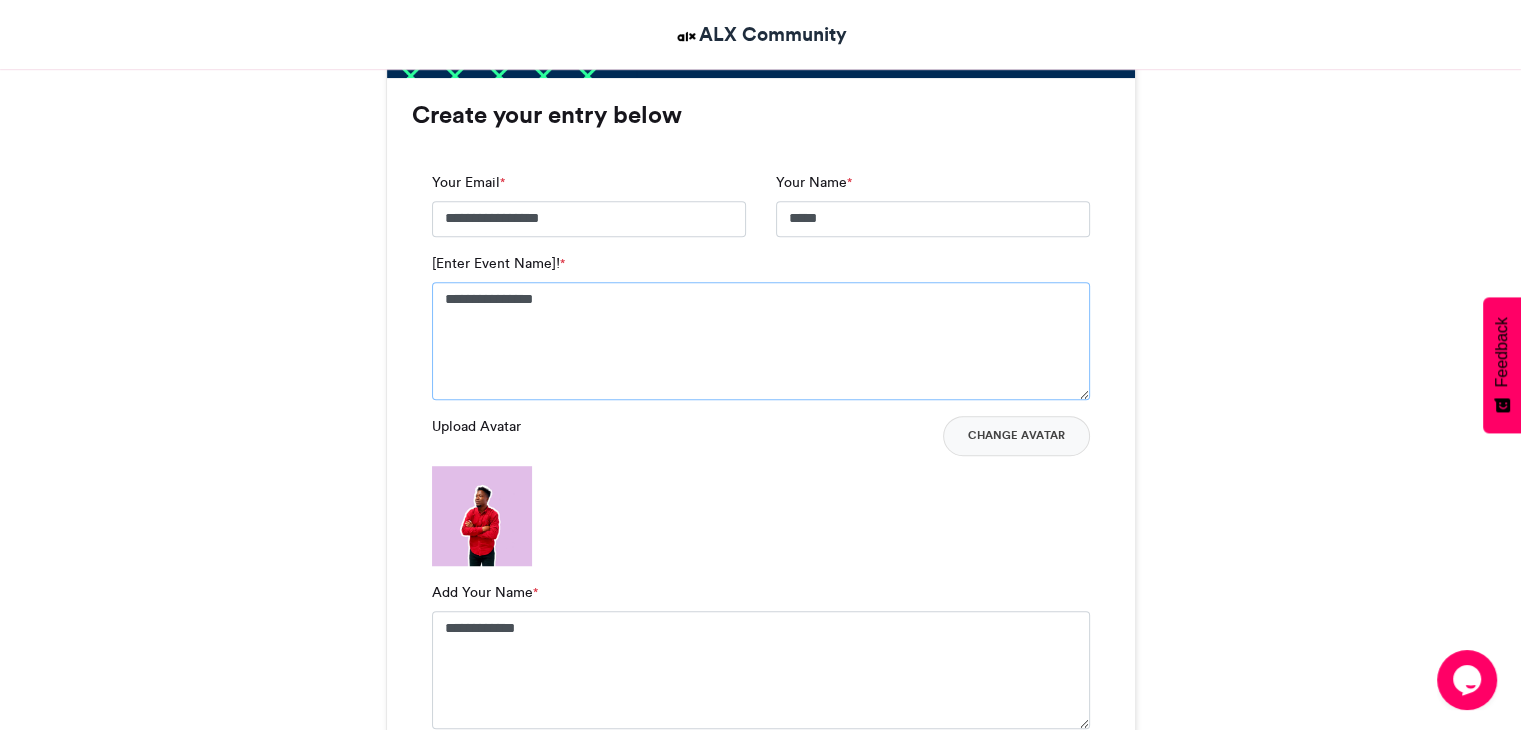 drag, startPoint x: 564, startPoint y: 298, endPoint x: 468, endPoint y: 297, distance: 96.00521 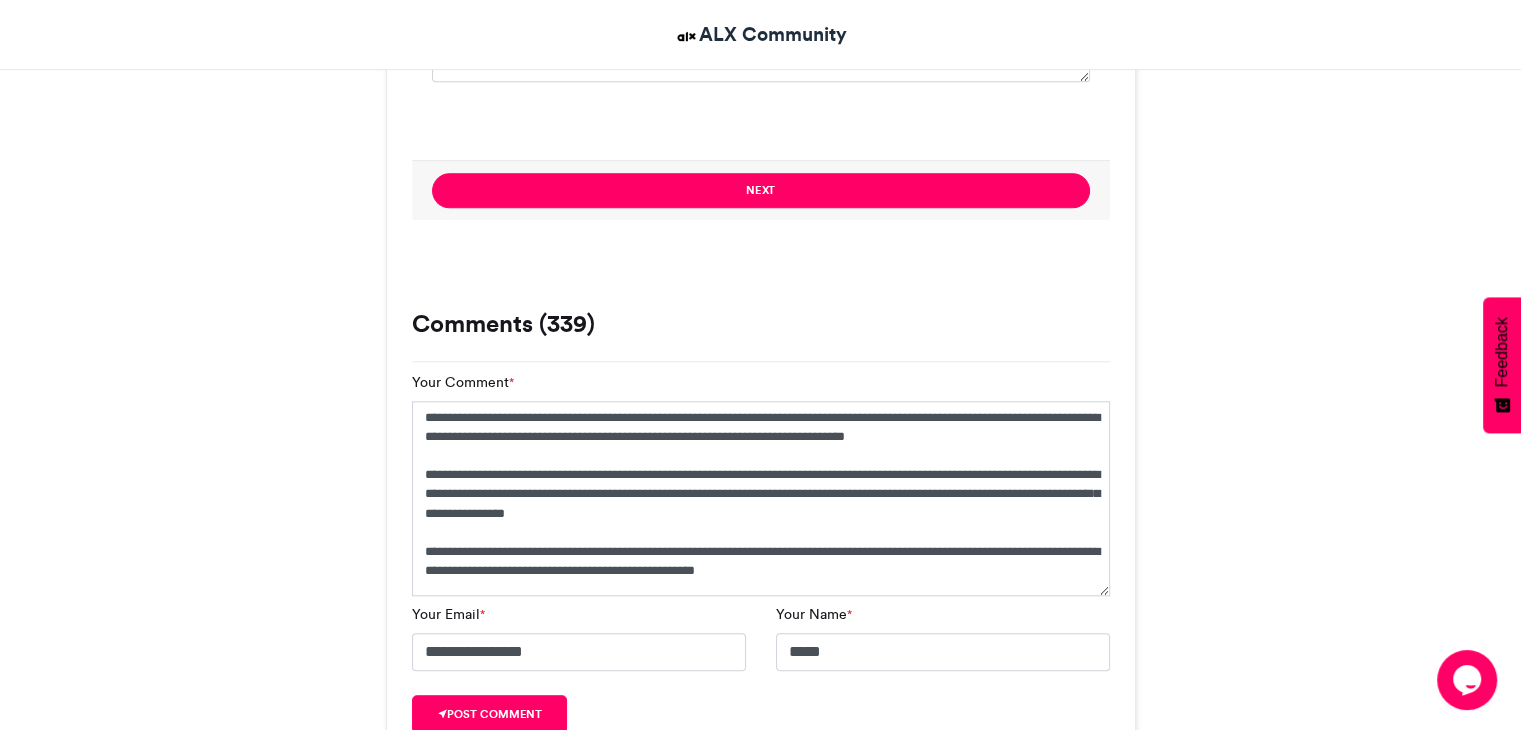 scroll, scrollTop: 2000, scrollLeft: 0, axis: vertical 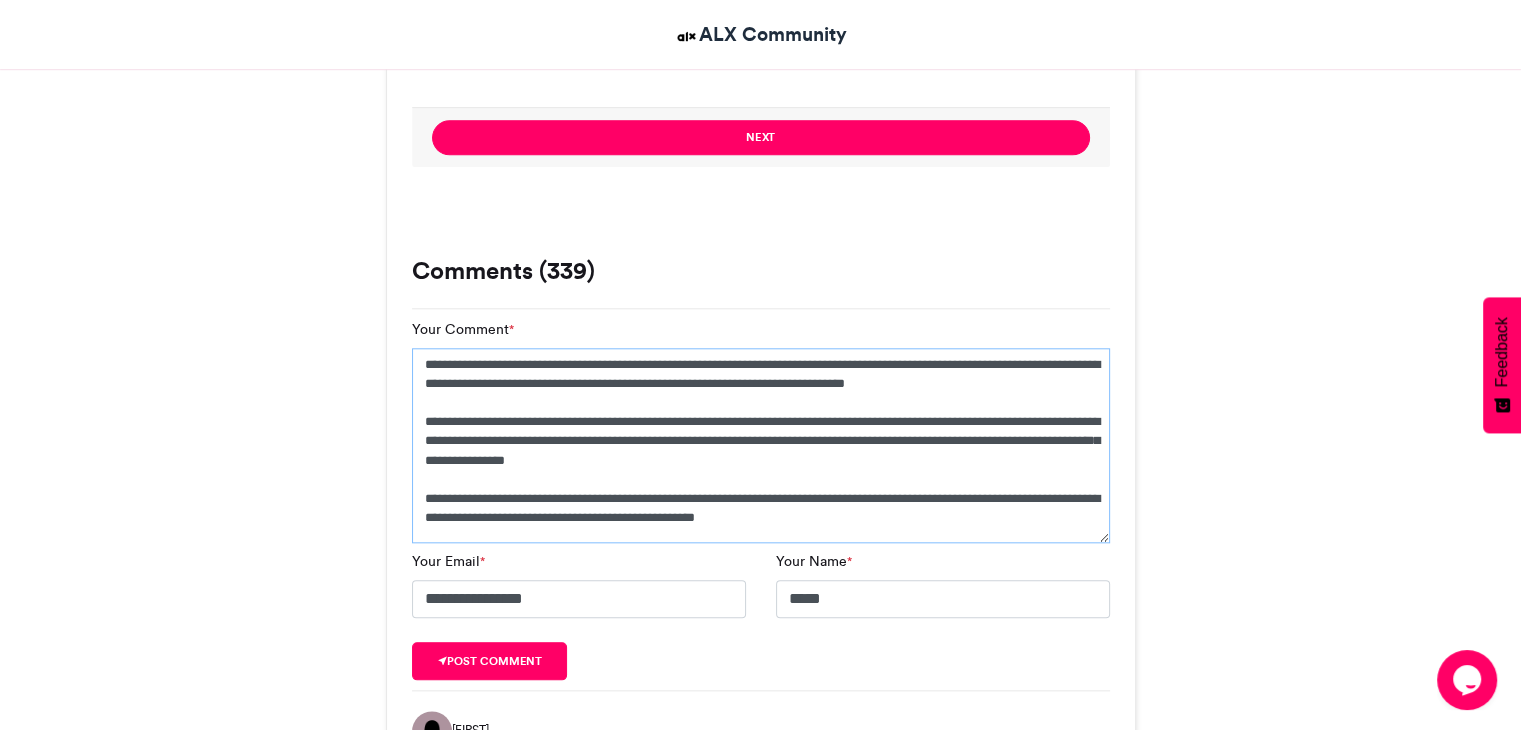 drag, startPoint x: 684, startPoint y: 360, endPoint x: 883, endPoint y: 365, distance: 199.0628 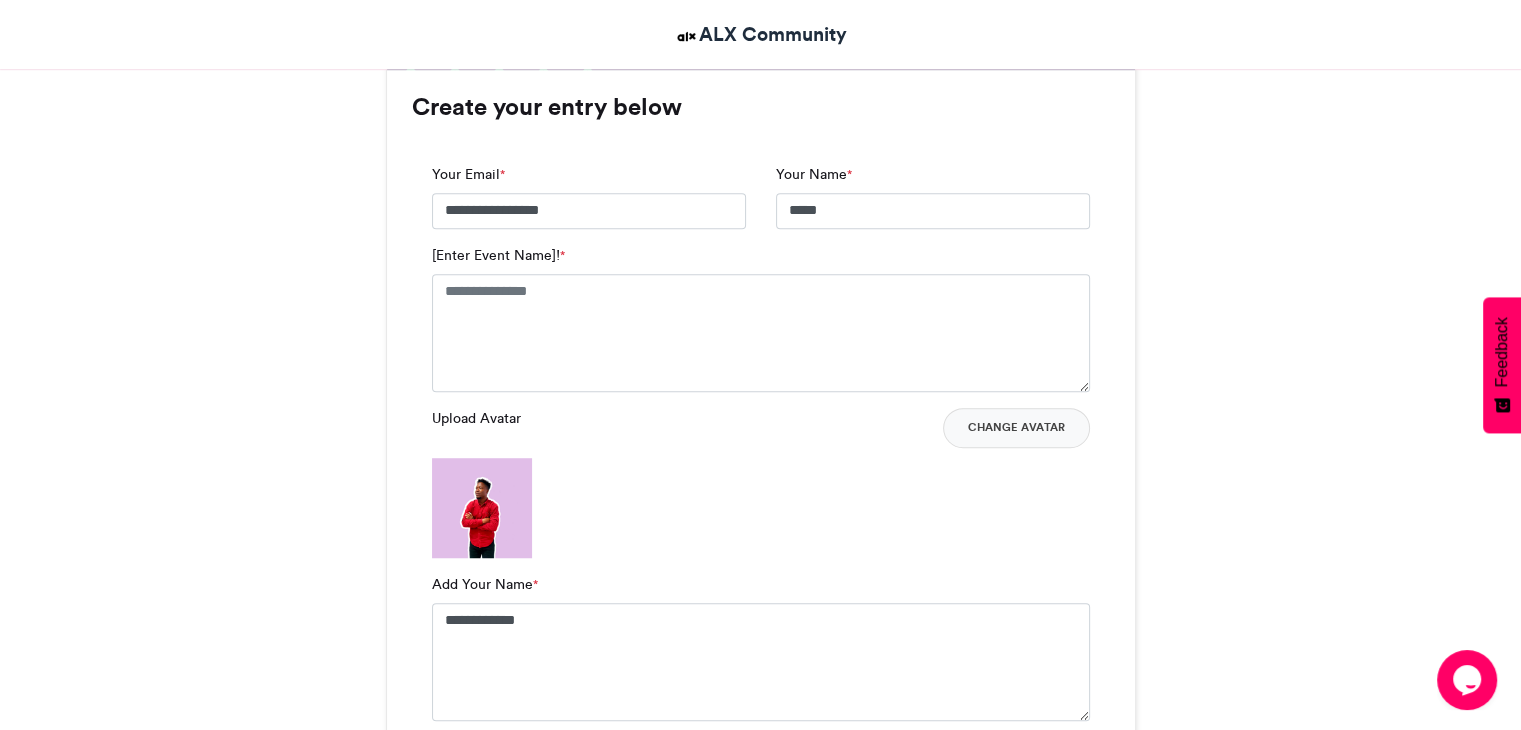 scroll, scrollTop: 1300, scrollLeft: 0, axis: vertical 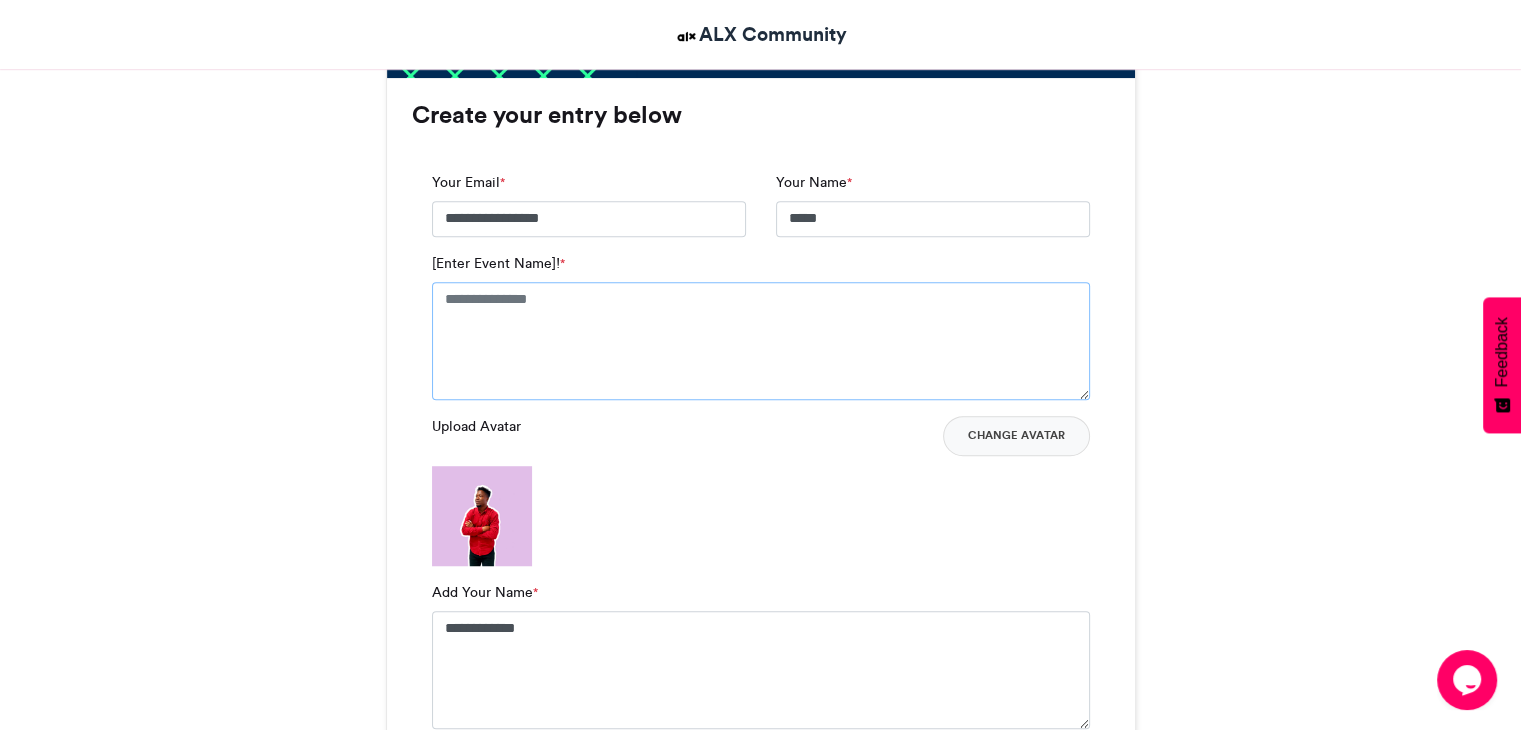click on "[Enter Event Name]!  *" at bounding box center [761, 341] 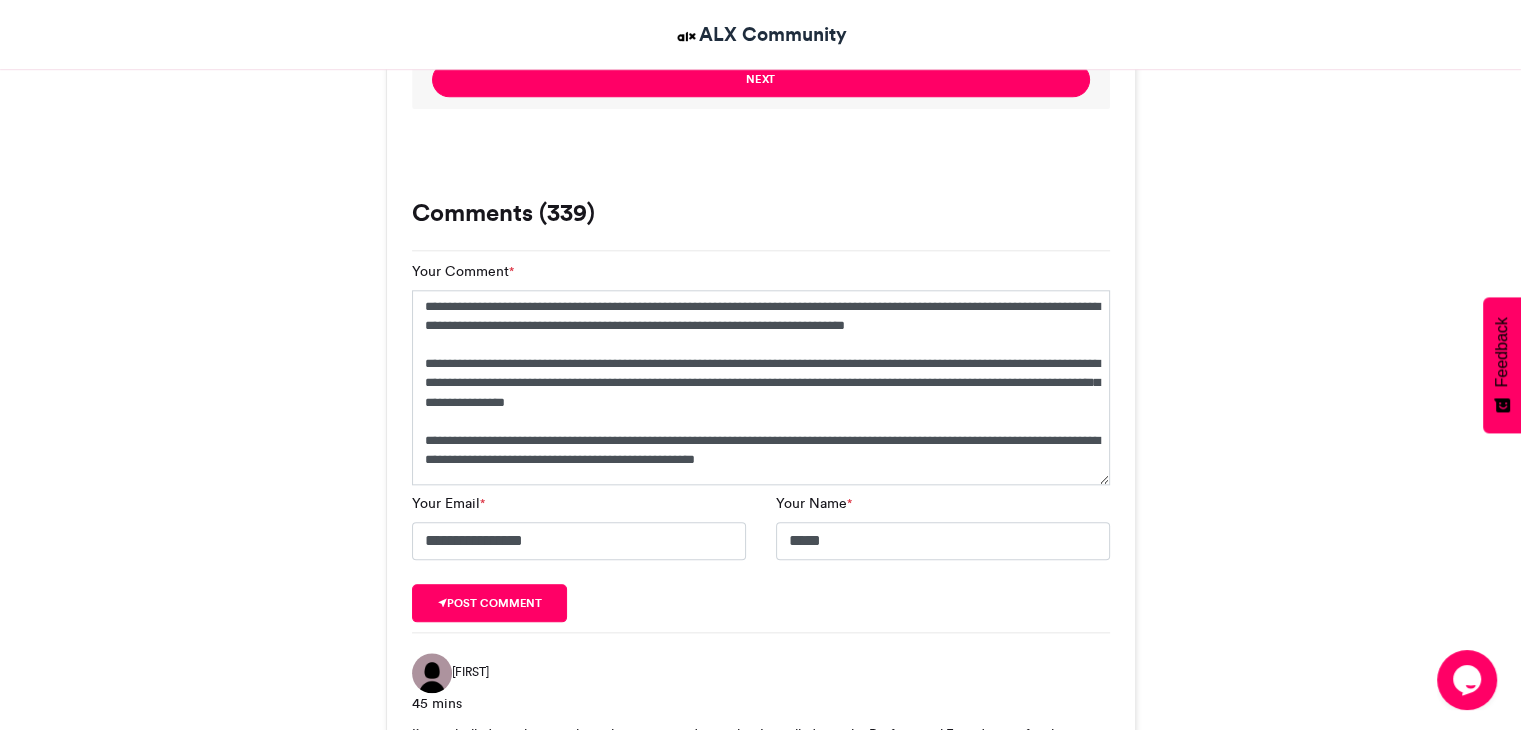 scroll, scrollTop: 2052, scrollLeft: 0, axis: vertical 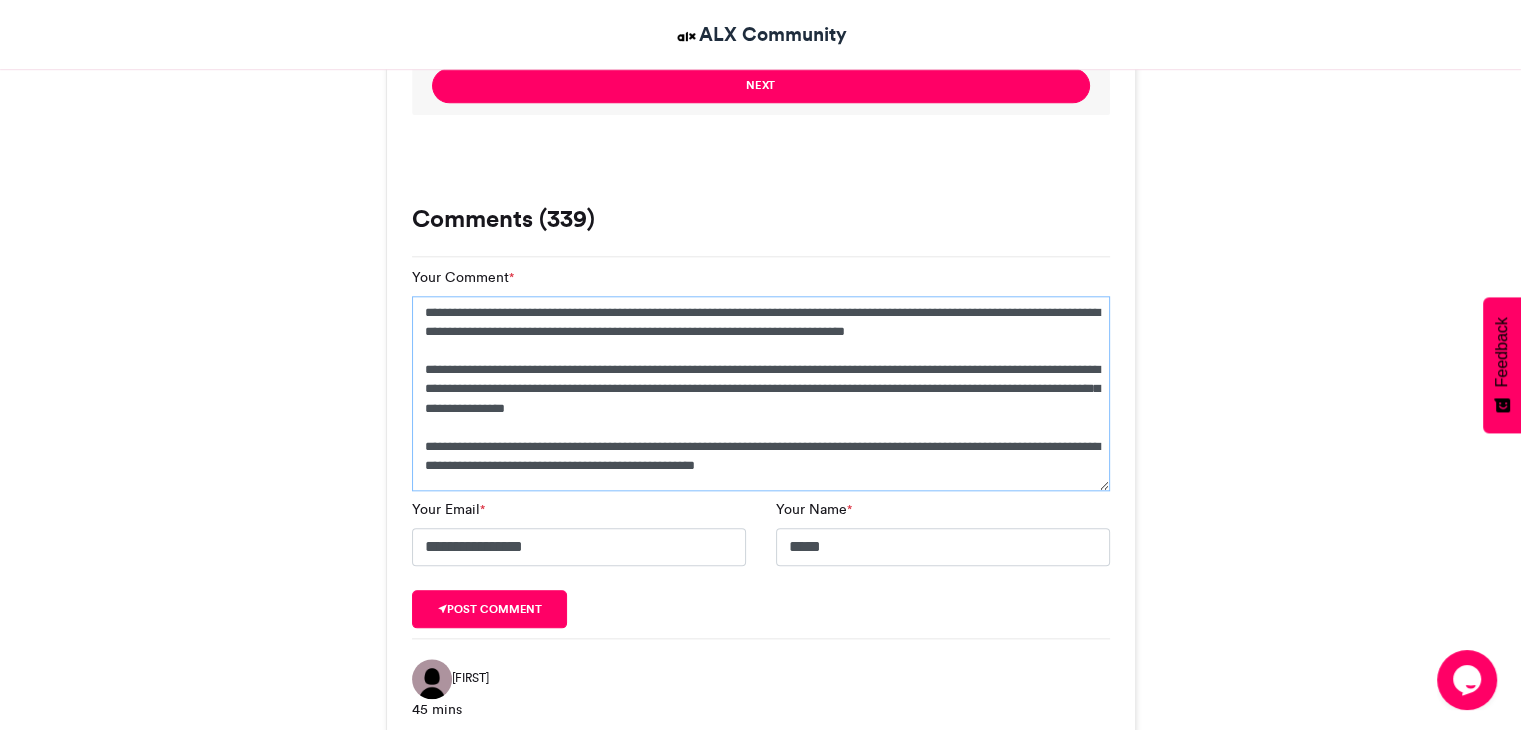 drag, startPoint x: 659, startPoint y: 308, endPoint x: 884, endPoint y: 305, distance: 225.02 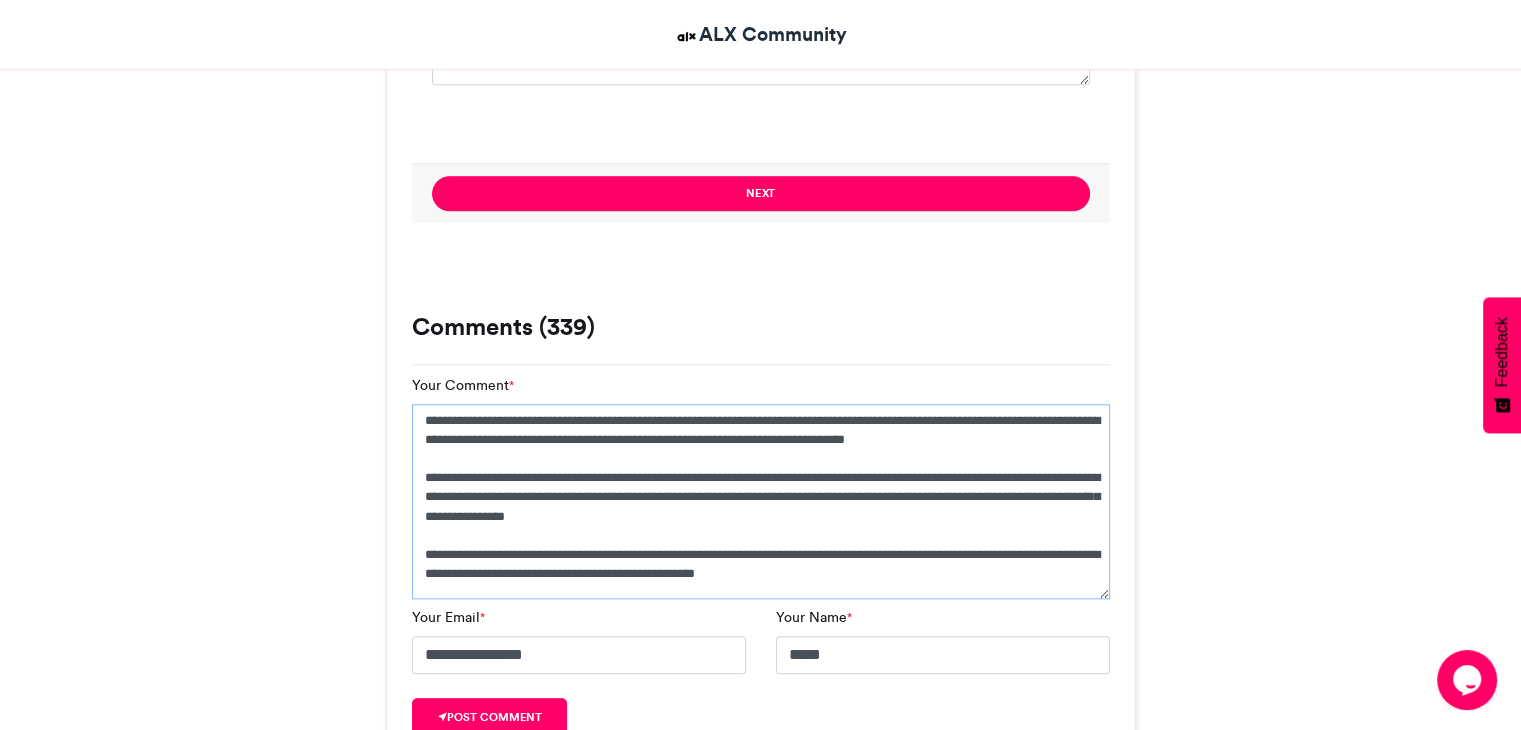 scroll, scrollTop: 1352, scrollLeft: 0, axis: vertical 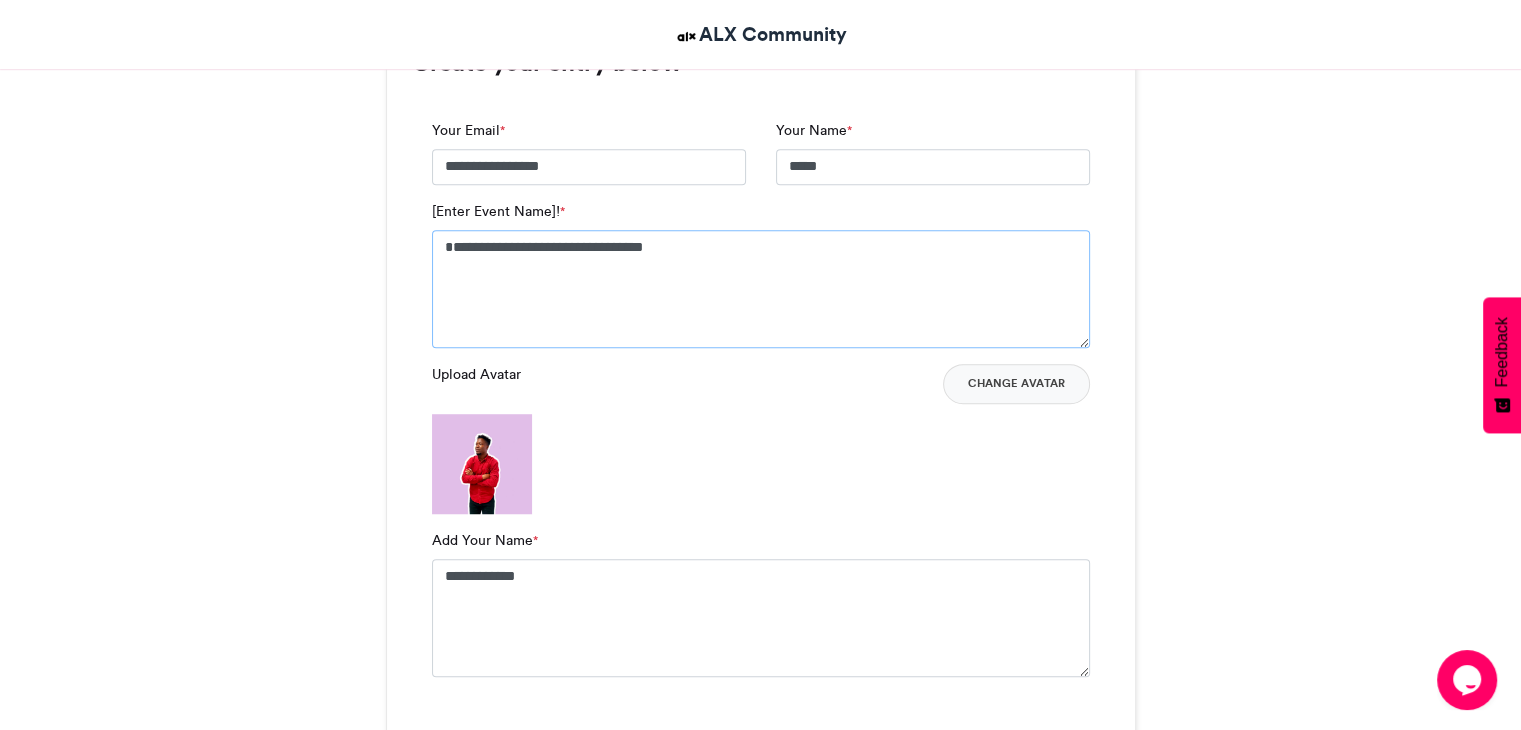 drag, startPoint x: 654, startPoint y: 257, endPoint x: 355, endPoint y: 273, distance: 299.4278 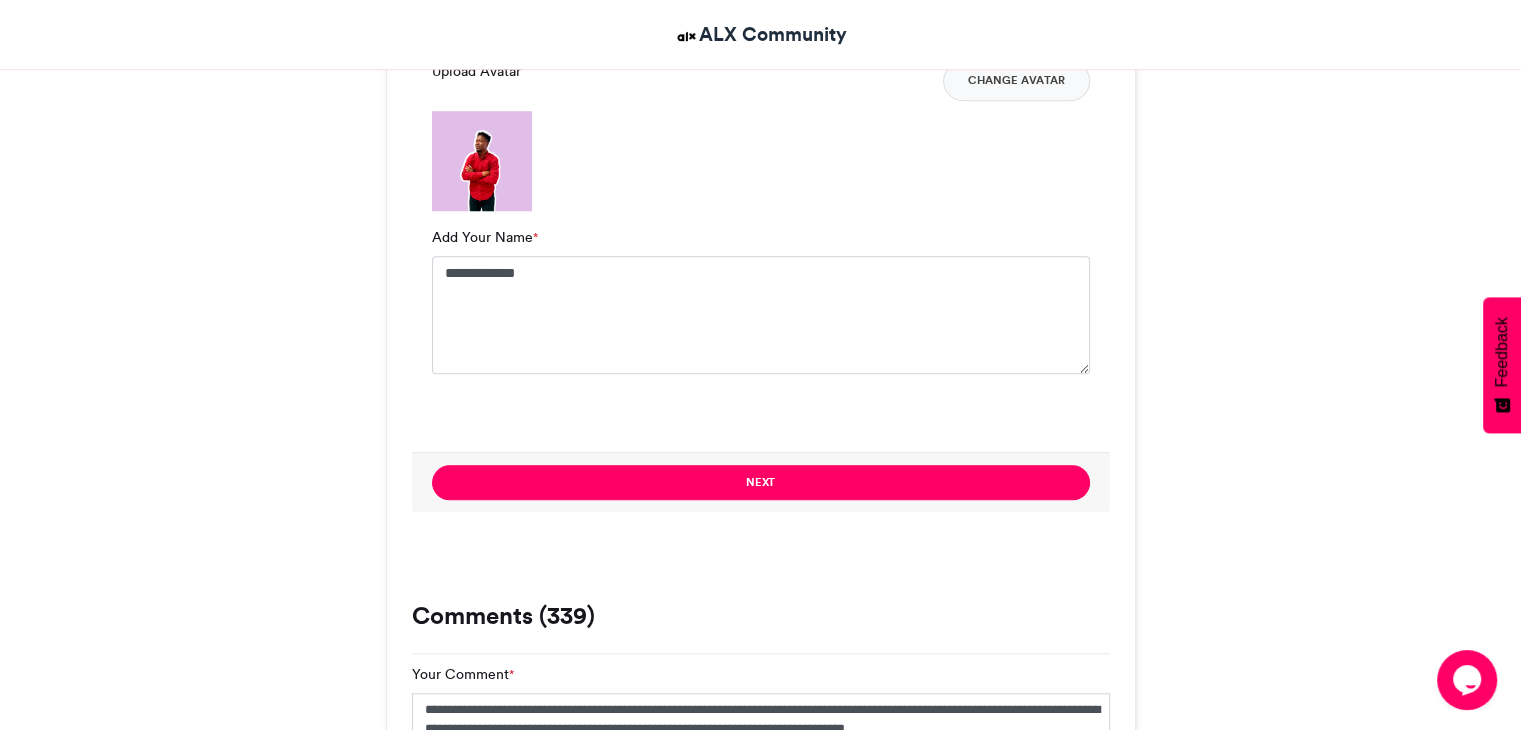 scroll, scrollTop: 1652, scrollLeft: 0, axis: vertical 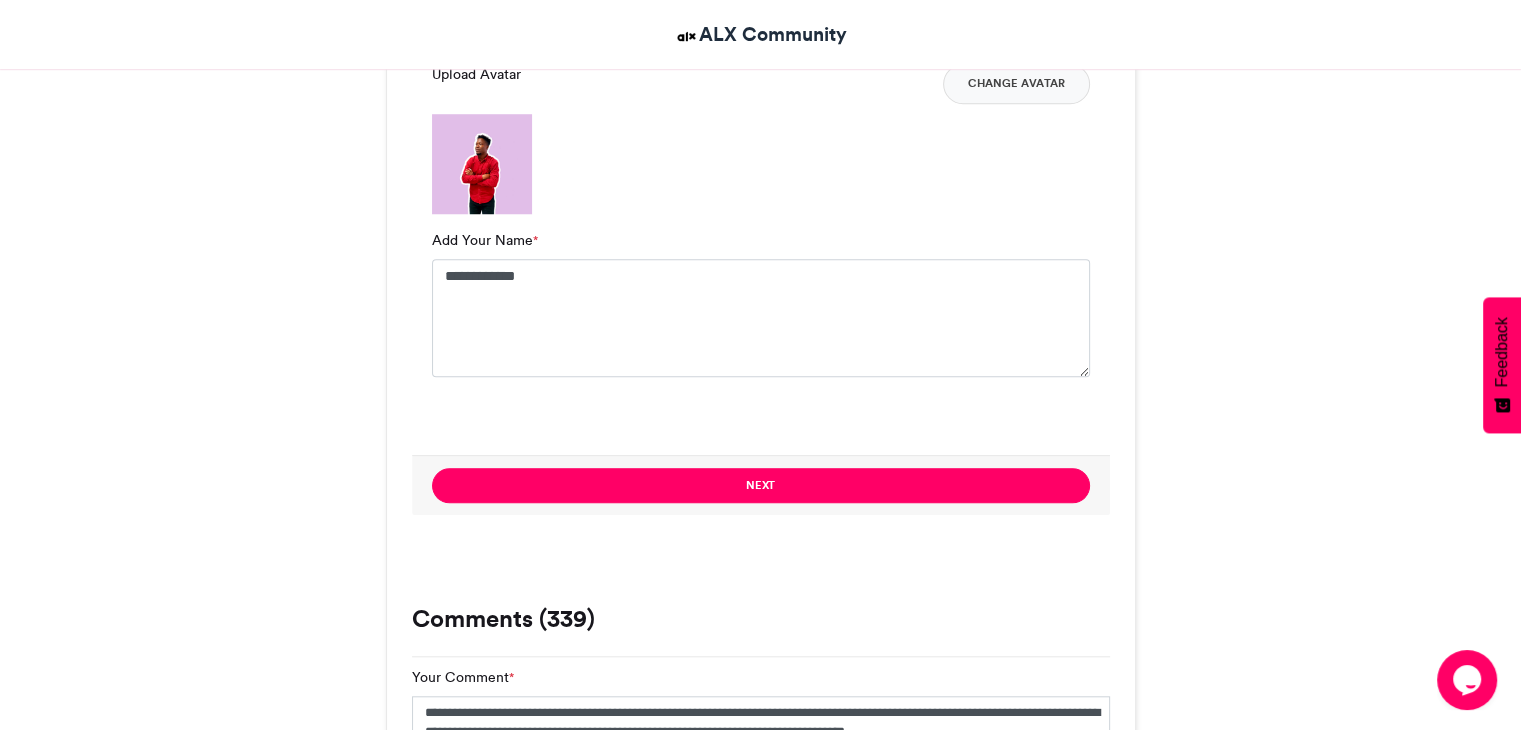 type on "**********" 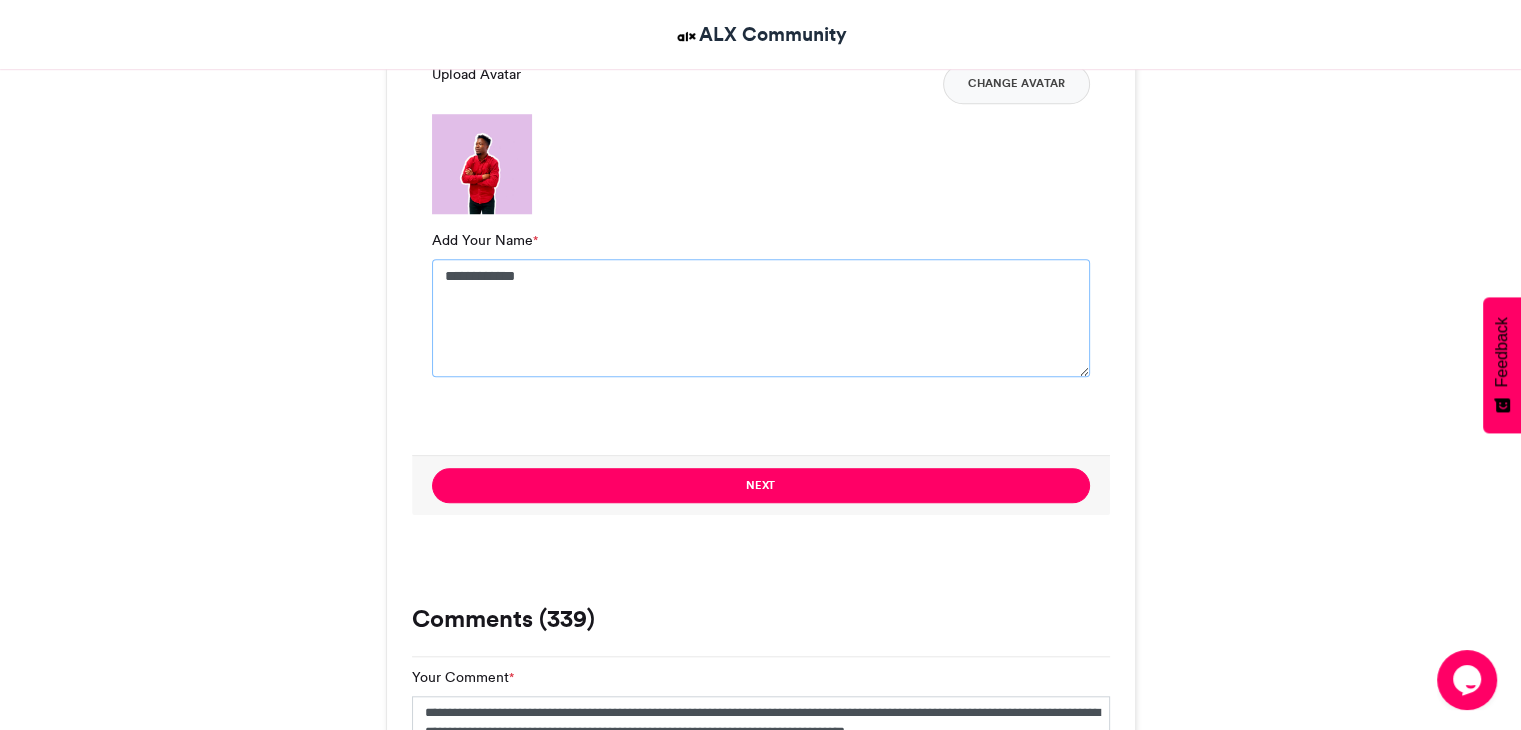 click on "**********" at bounding box center (761, 318) 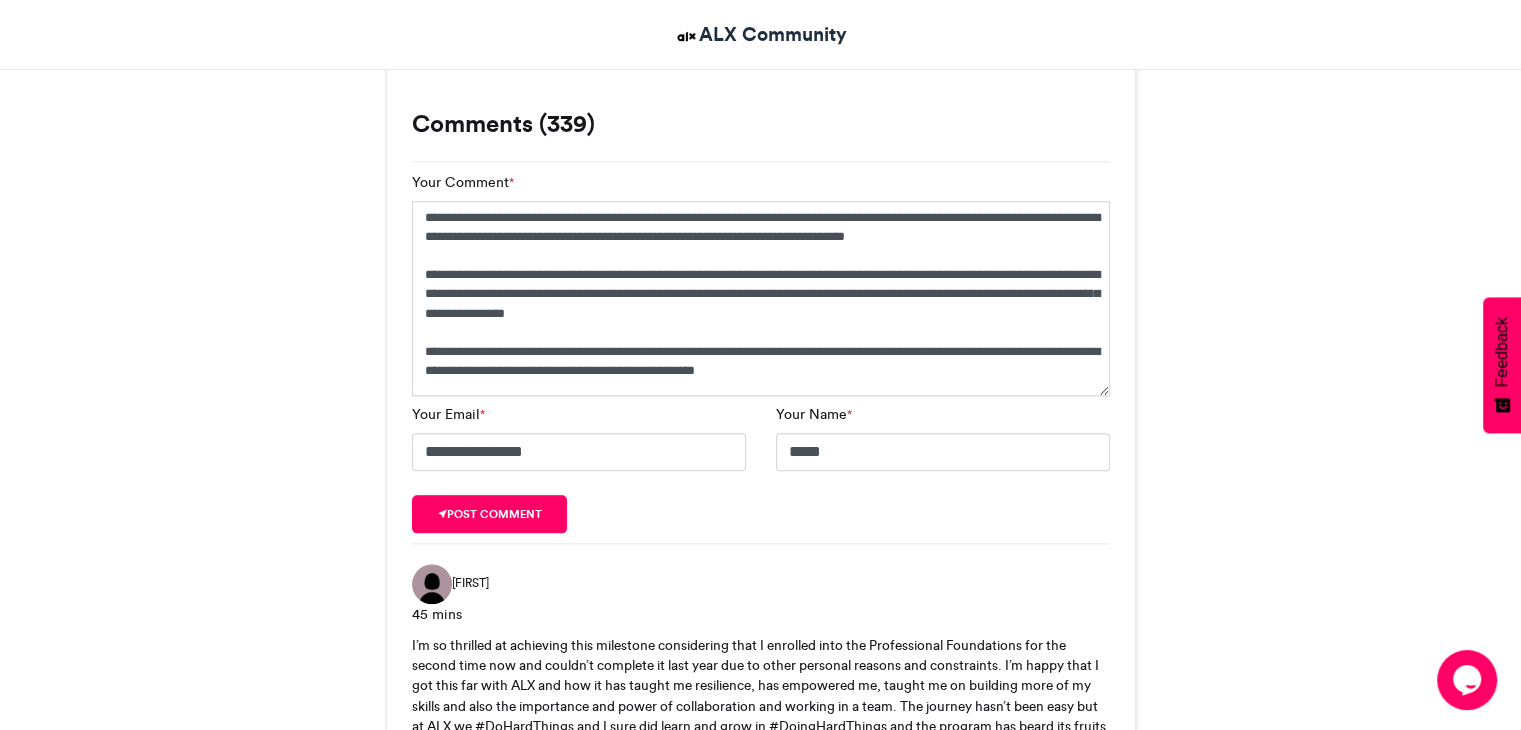 scroll, scrollTop: 2152, scrollLeft: 0, axis: vertical 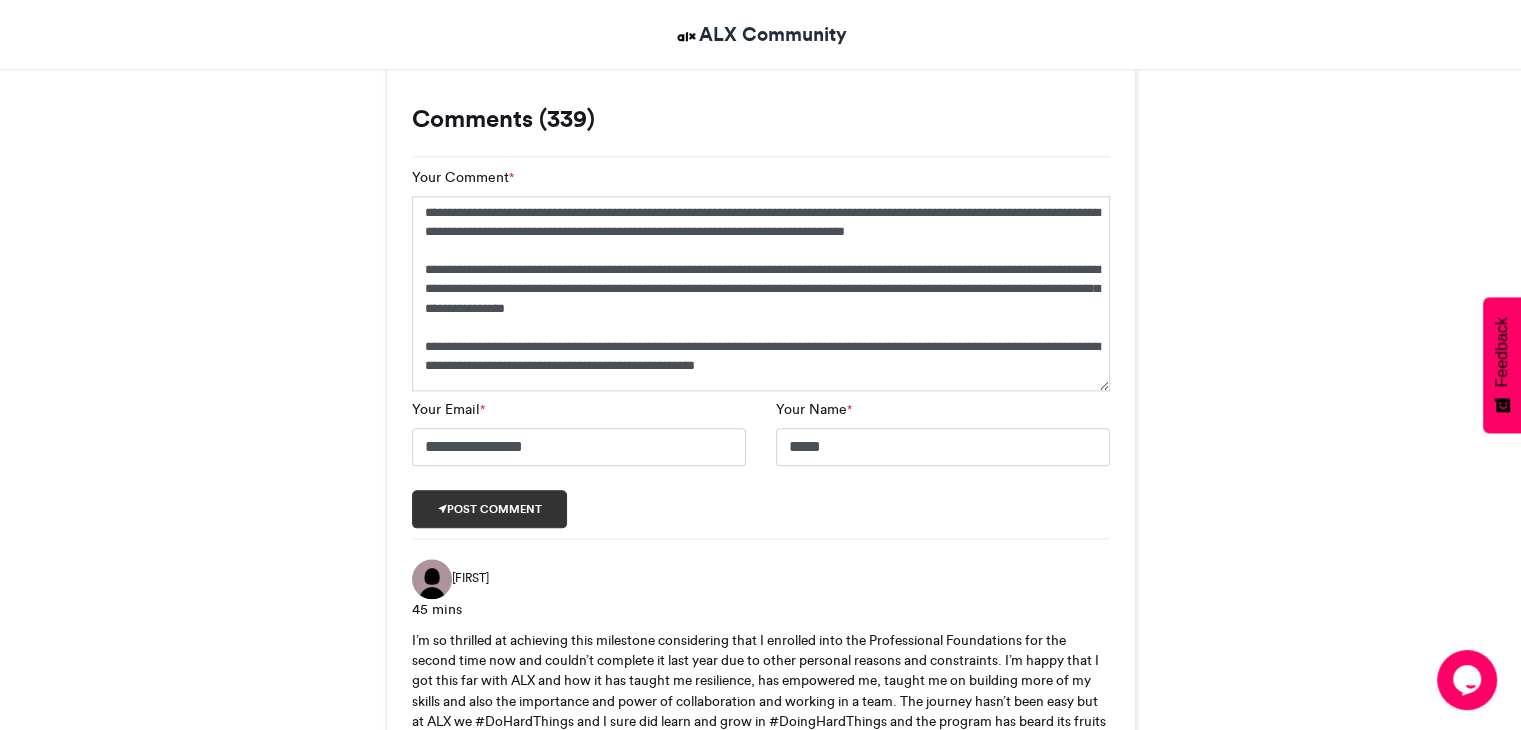 type on "********" 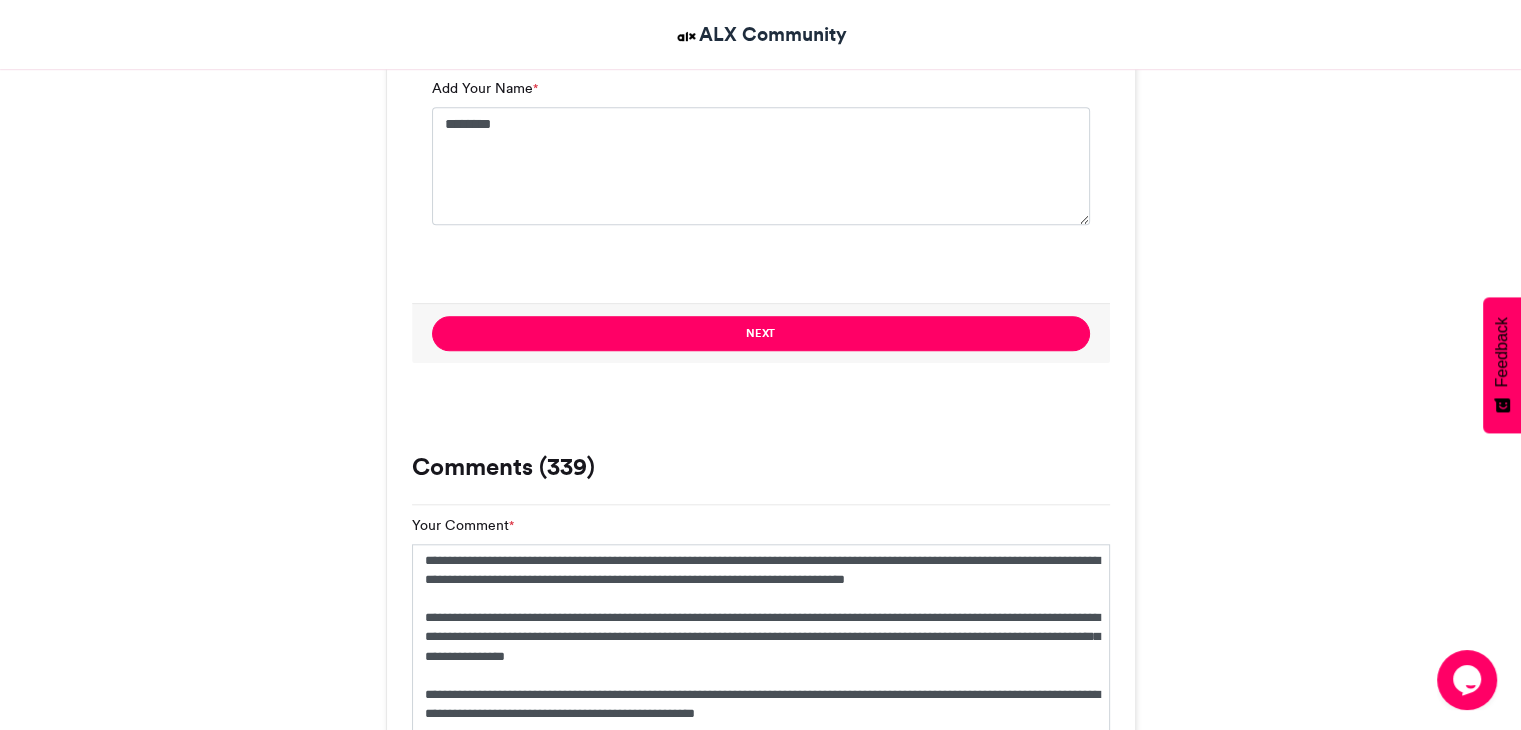 scroll, scrollTop: 1752, scrollLeft: 0, axis: vertical 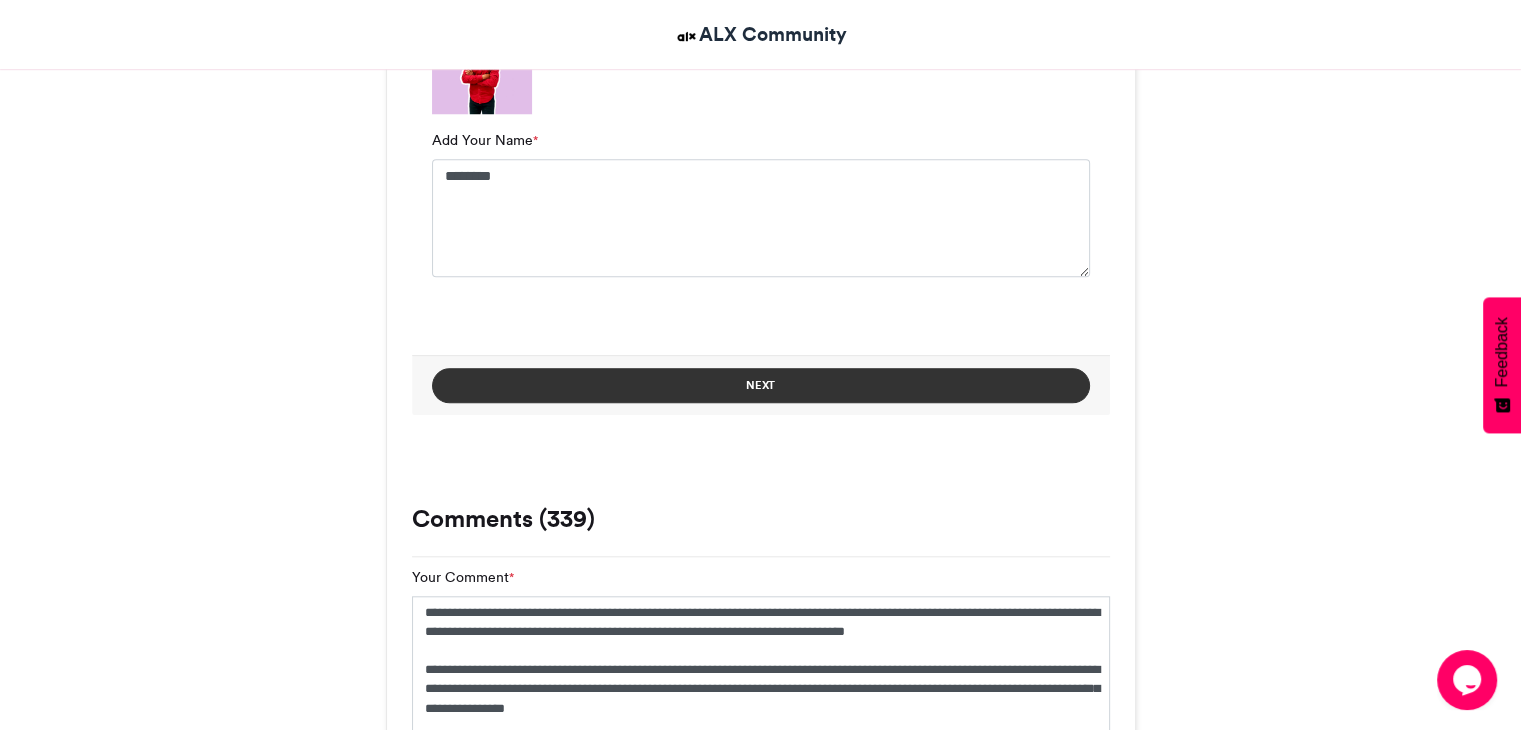 click on "Next" at bounding box center (761, 385) 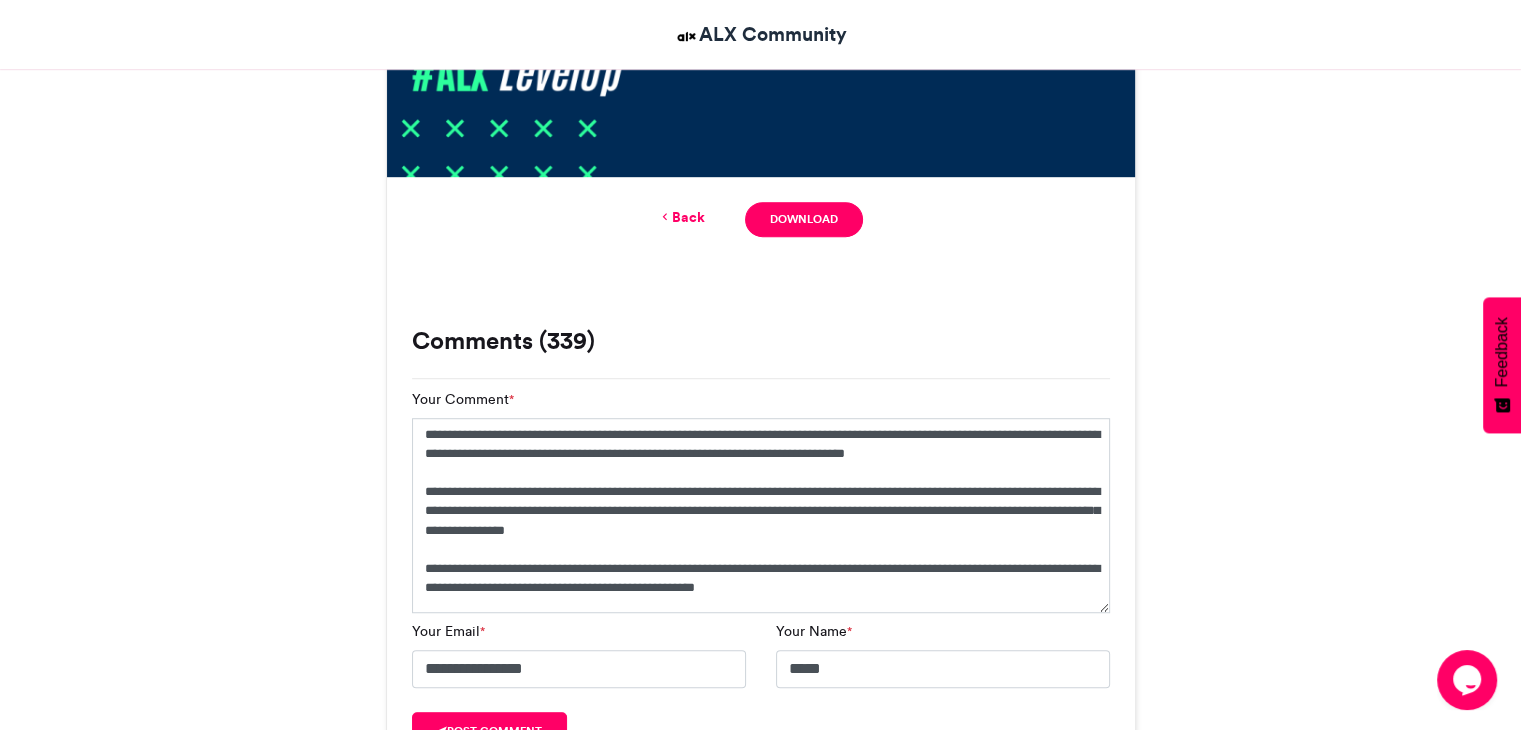 scroll, scrollTop: 1239, scrollLeft: 0, axis: vertical 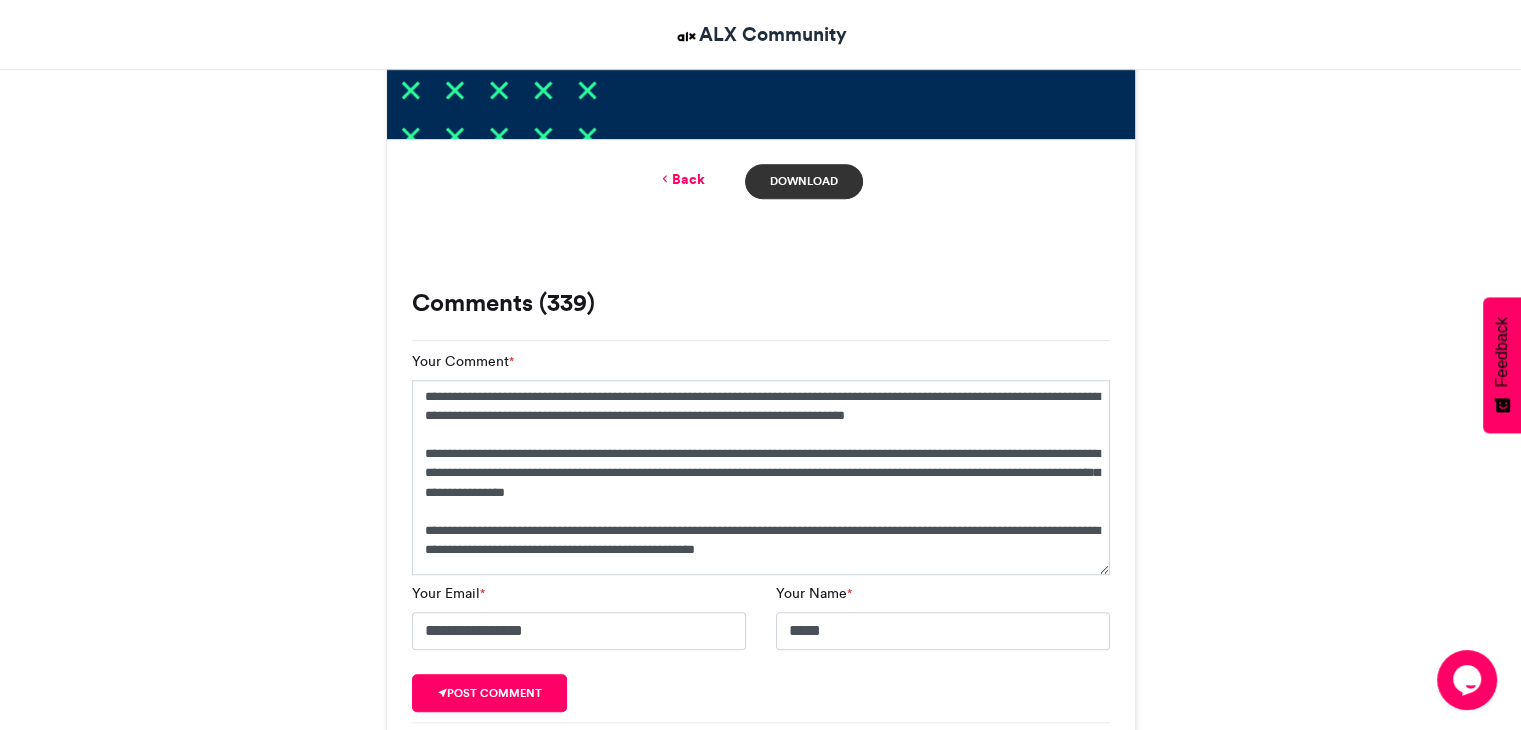 click on "Download" at bounding box center [803, 181] 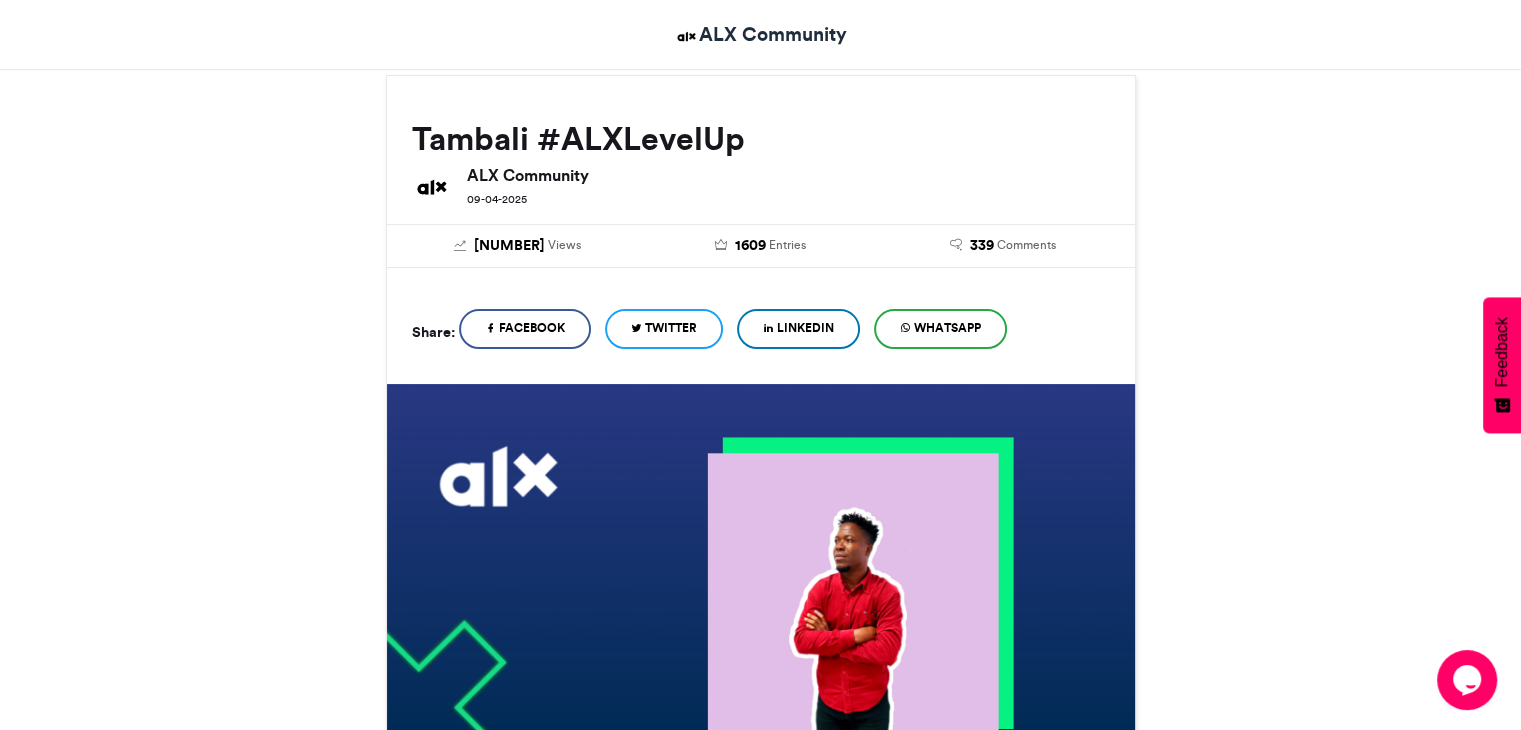 scroll, scrollTop: 239, scrollLeft: 0, axis: vertical 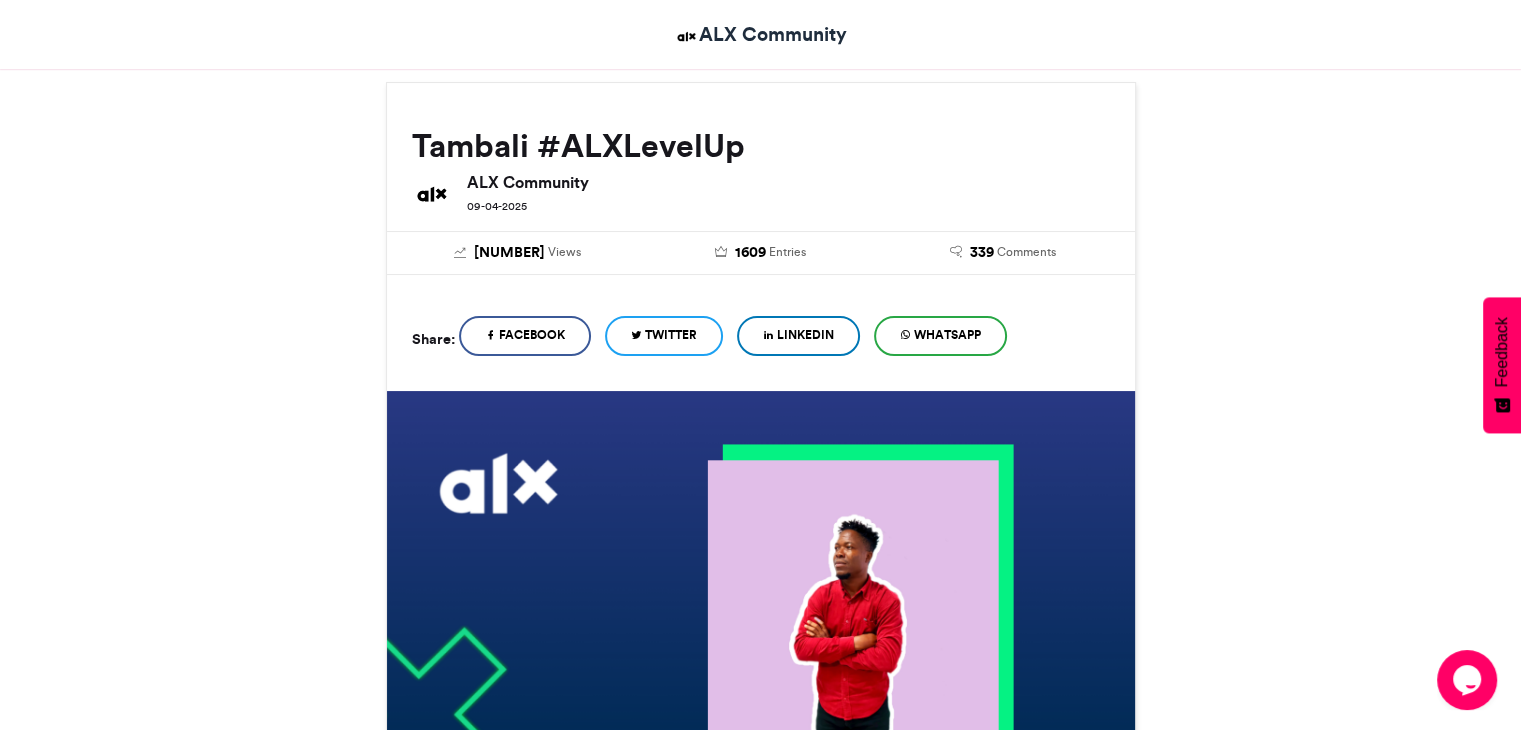 click on "LinkedIn" at bounding box center (805, 335) 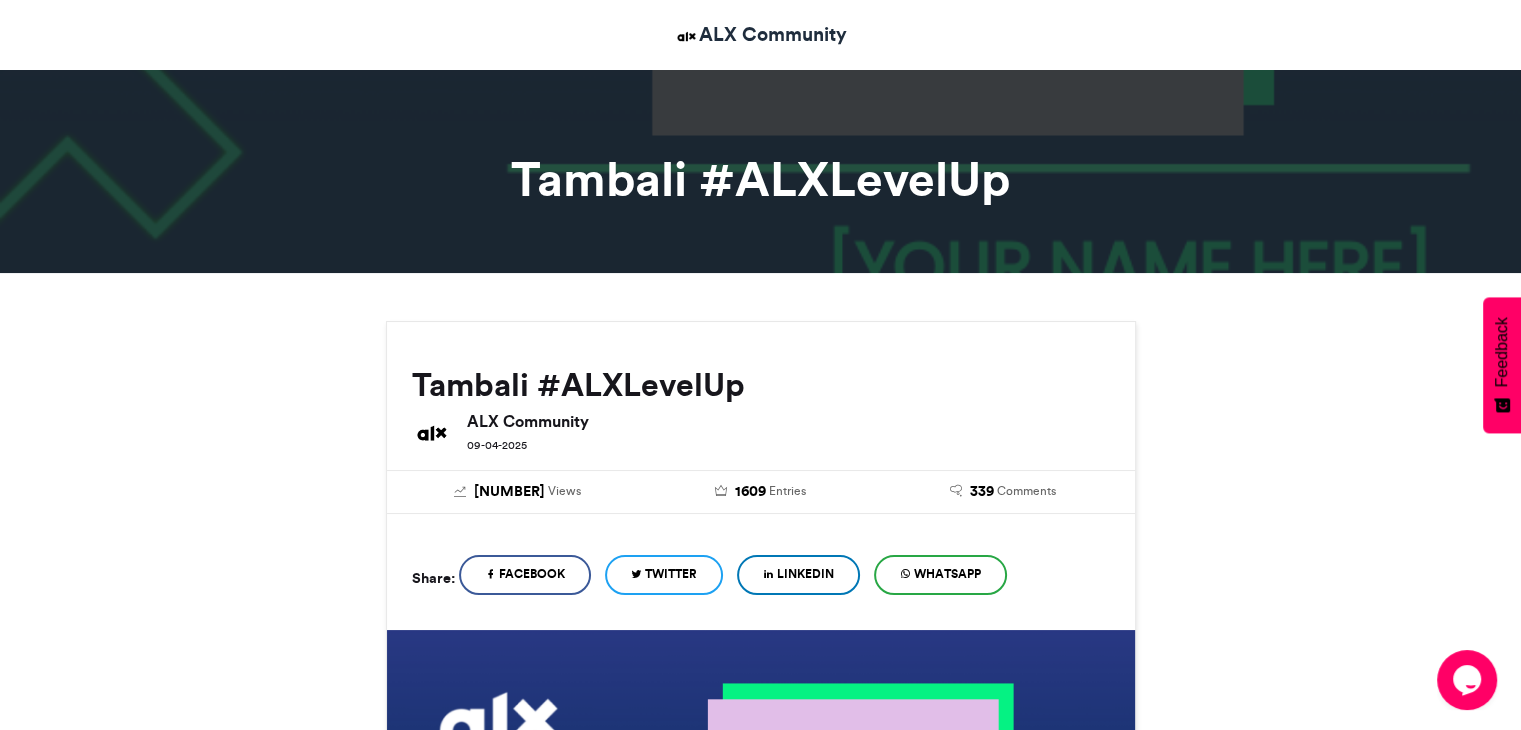 scroll, scrollTop: 0, scrollLeft: 0, axis: both 